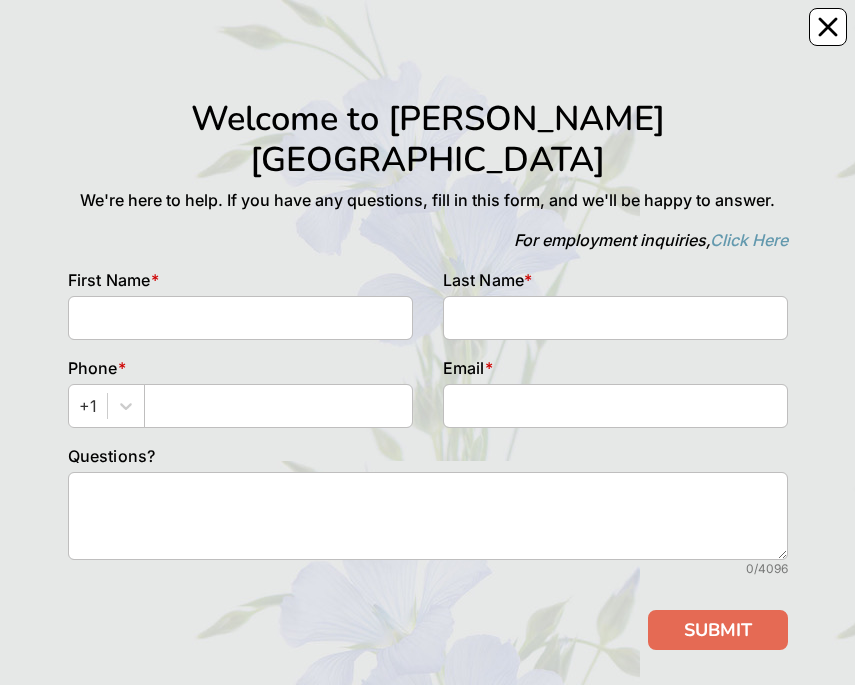 scroll, scrollTop: 0, scrollLeft: 0, axis: both 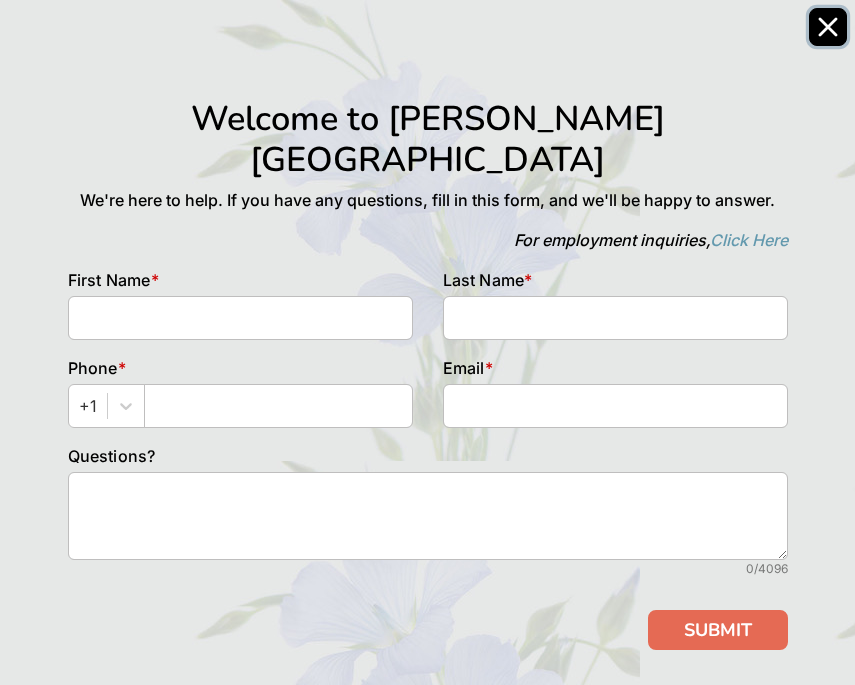 click 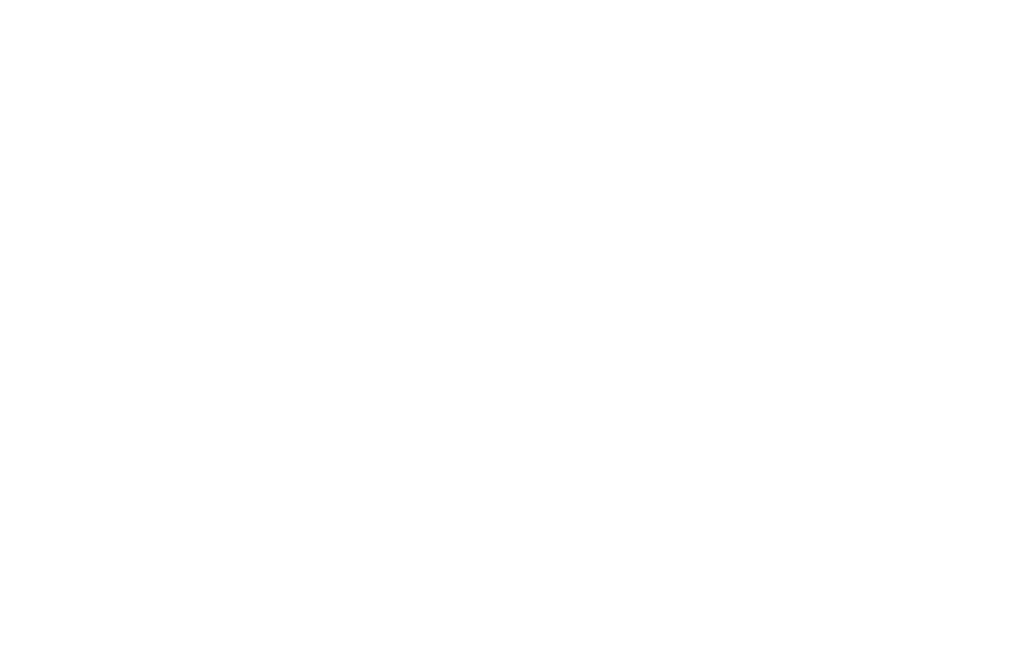 scroll, scrollTop: 0, scrollLeft: 0, axis: both 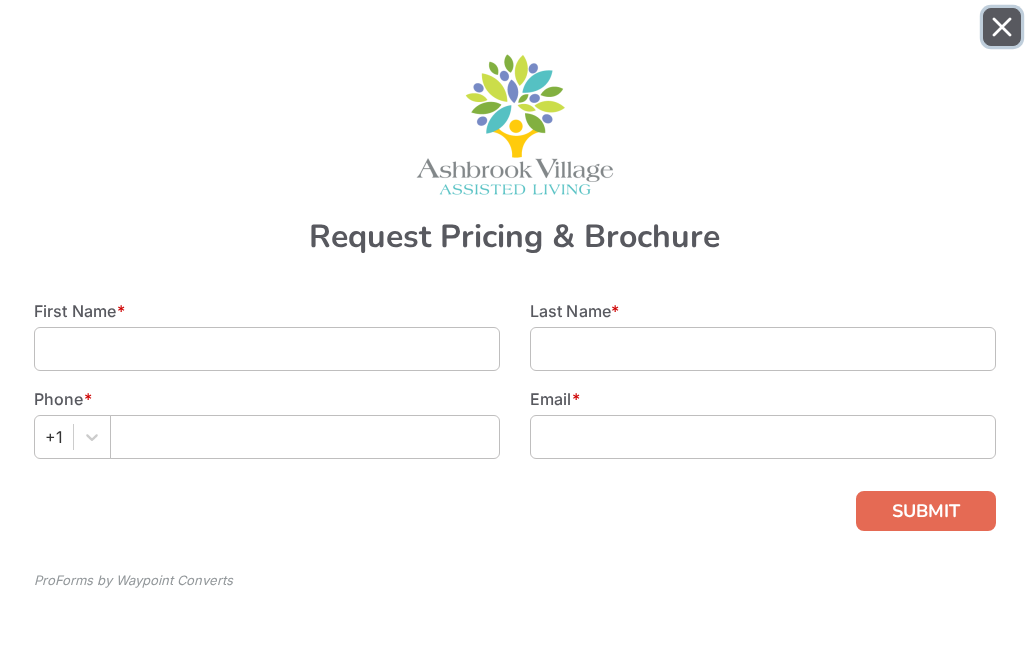 click 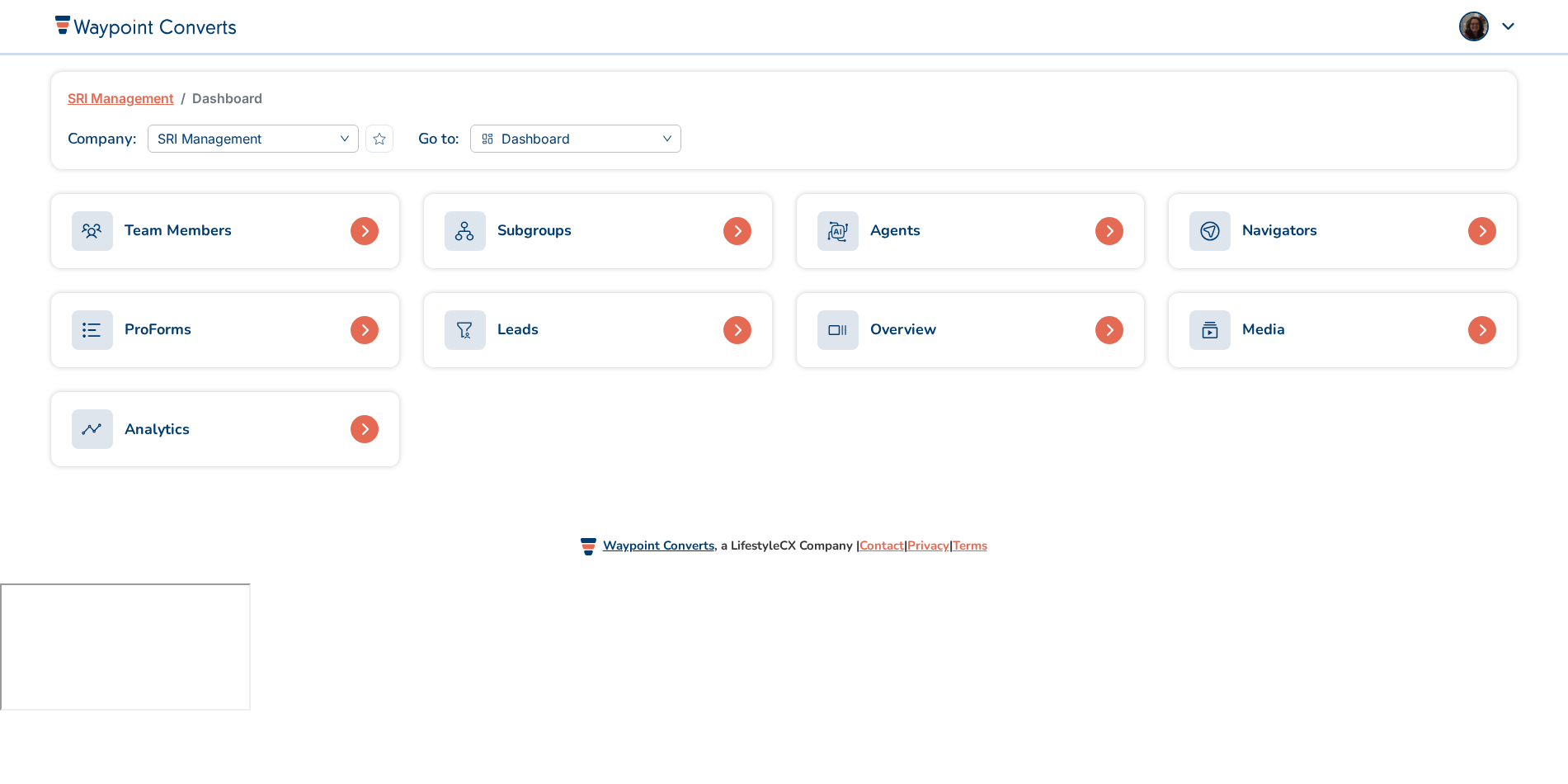 scroll, scrollTop: 0, scrollLeft: 0, axis: both 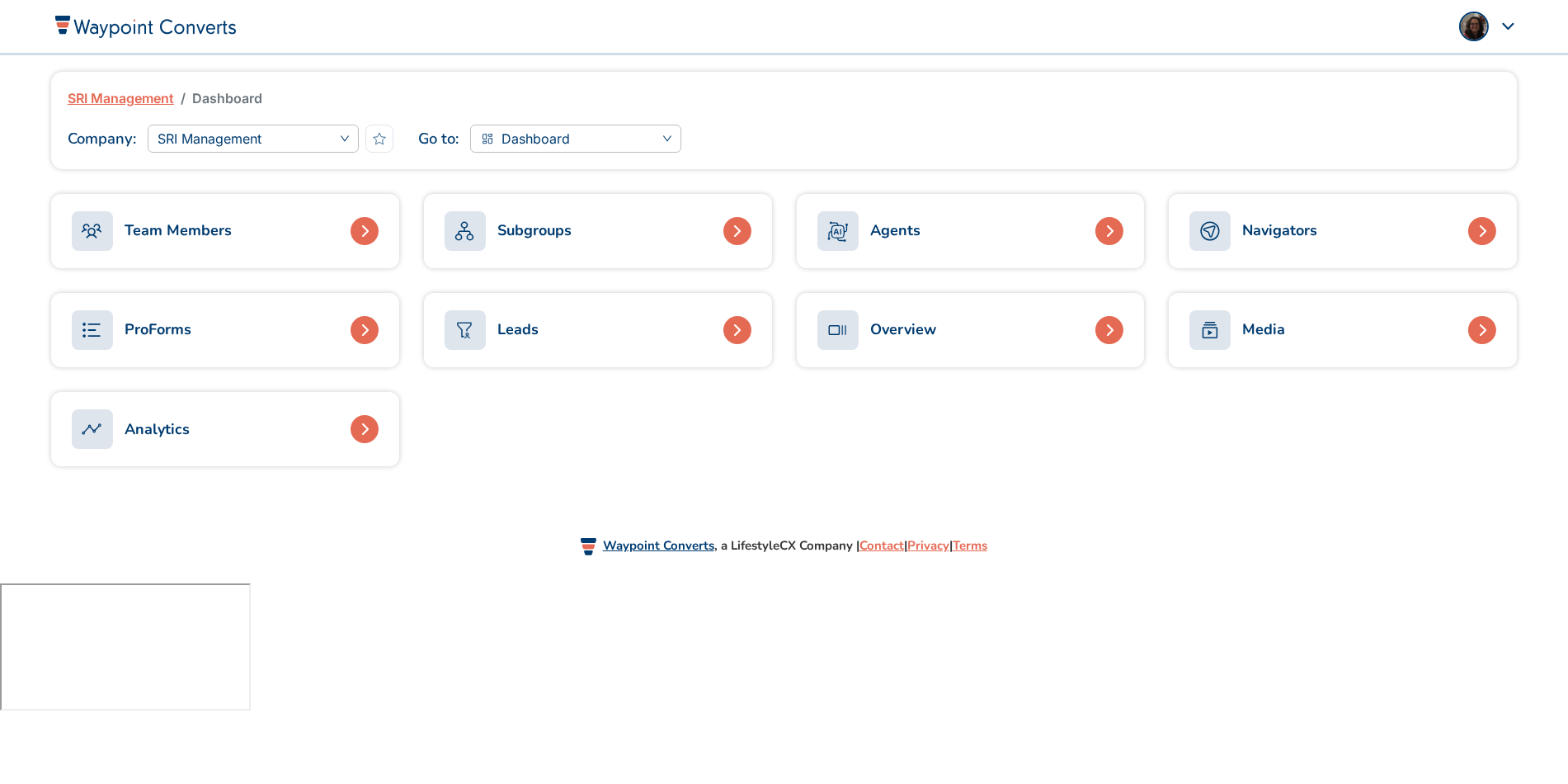 click on "Analytics" at bounding box center (225, 429) 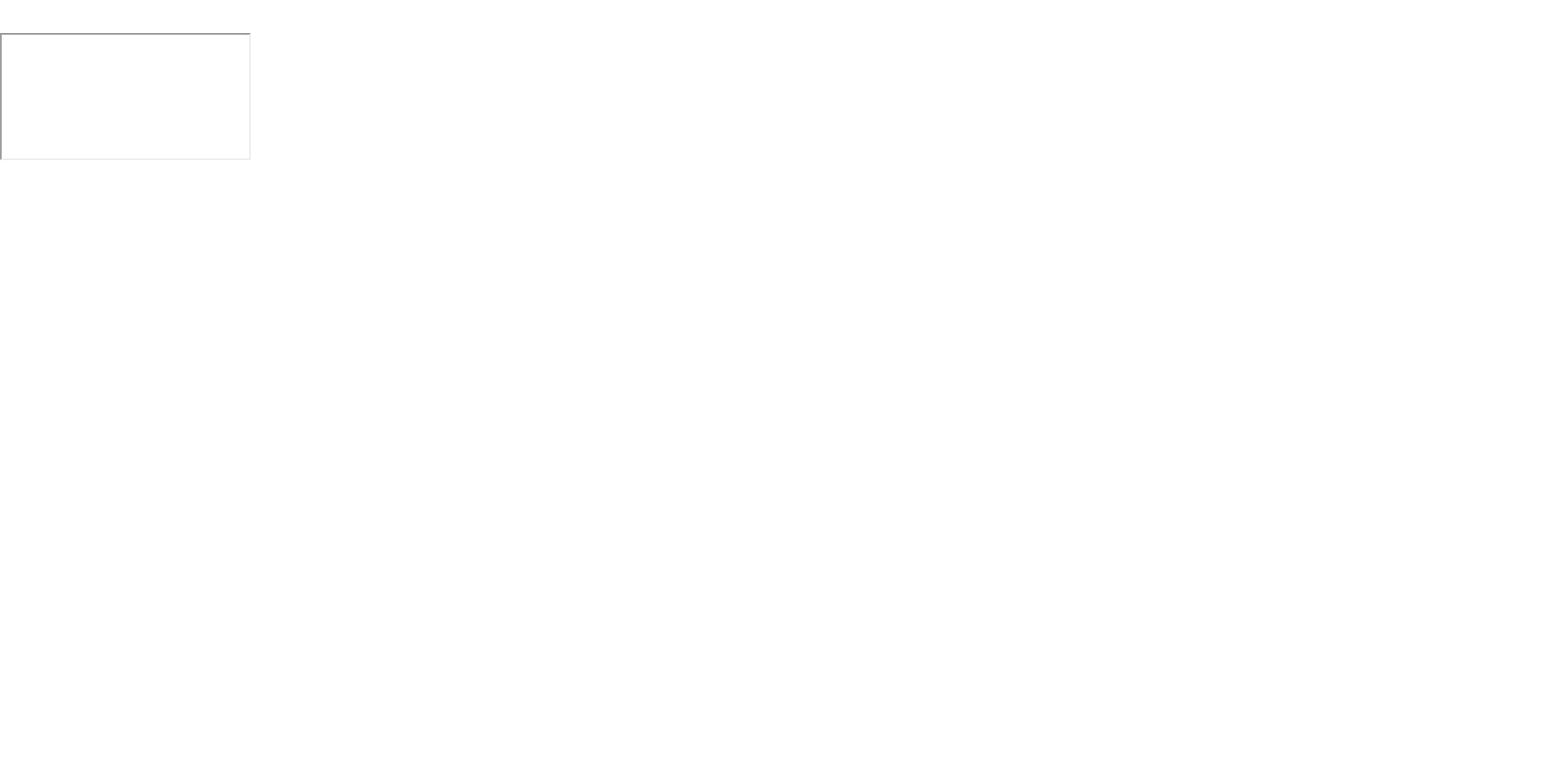 scroll, scrollTop: 0, scrollLeft: 0, axis: both 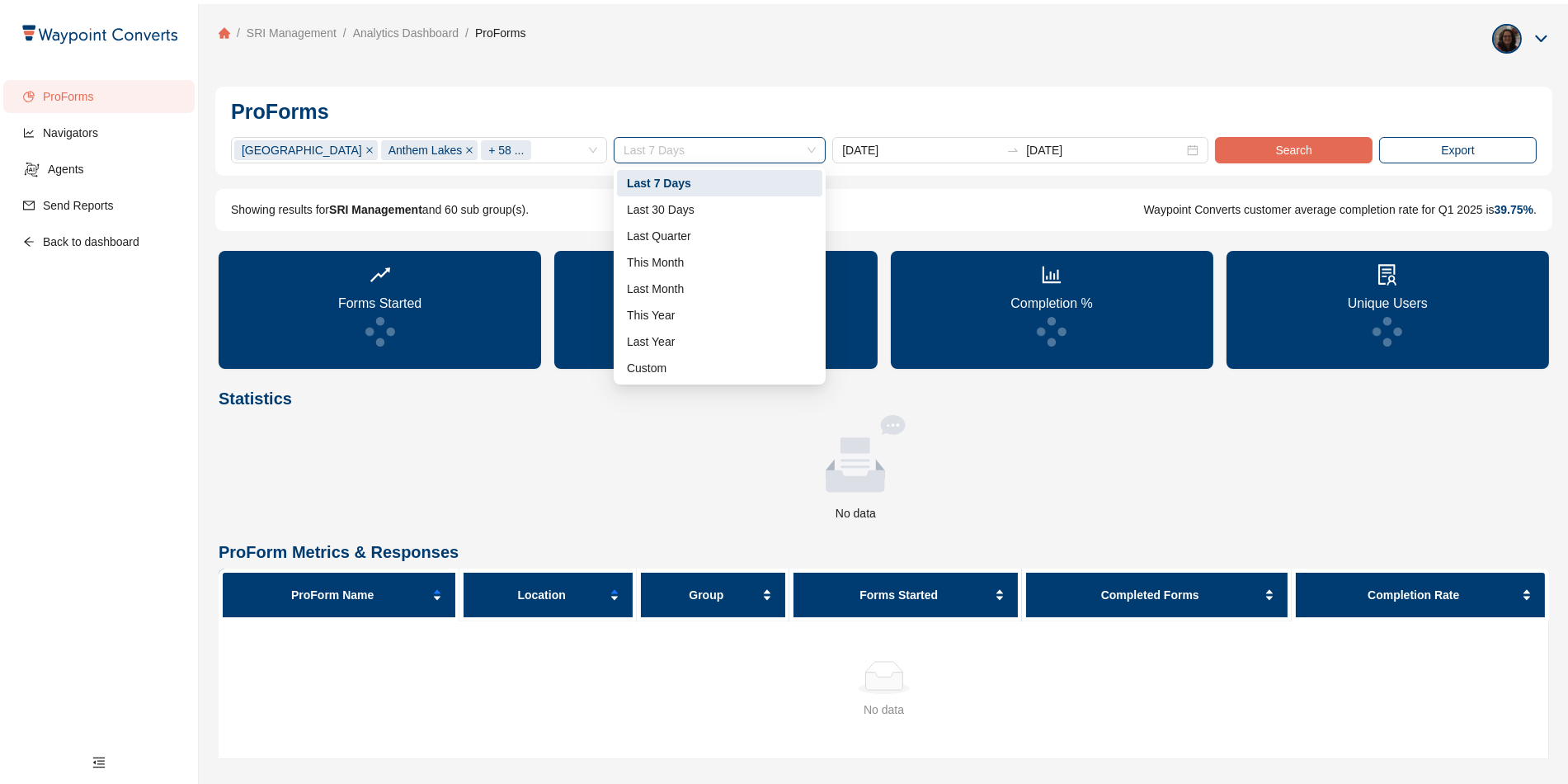 click on "Last 7 Days" at bounding box center [719, 150] 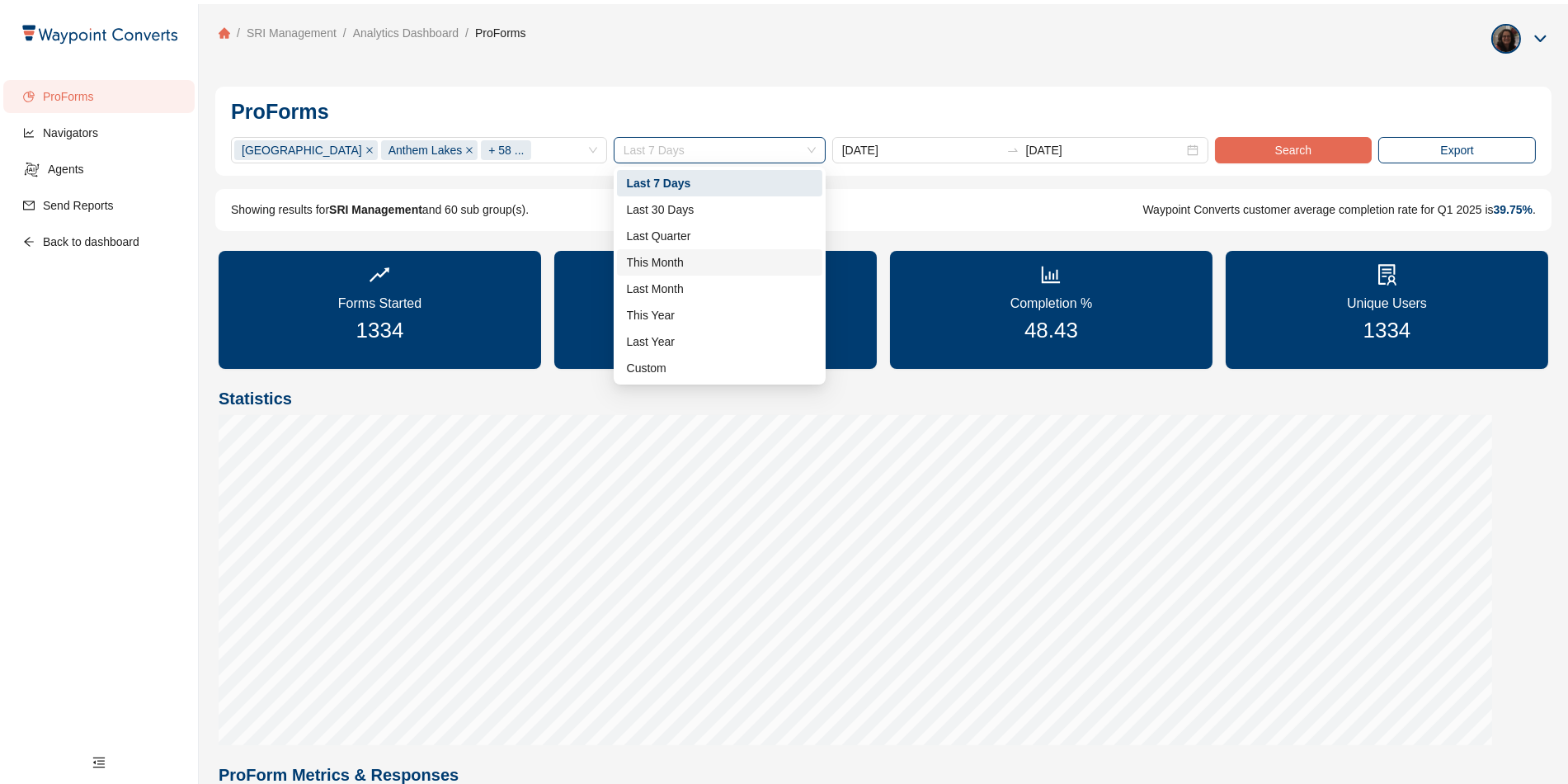 click on "This Month" at bounding box center (719, 262) 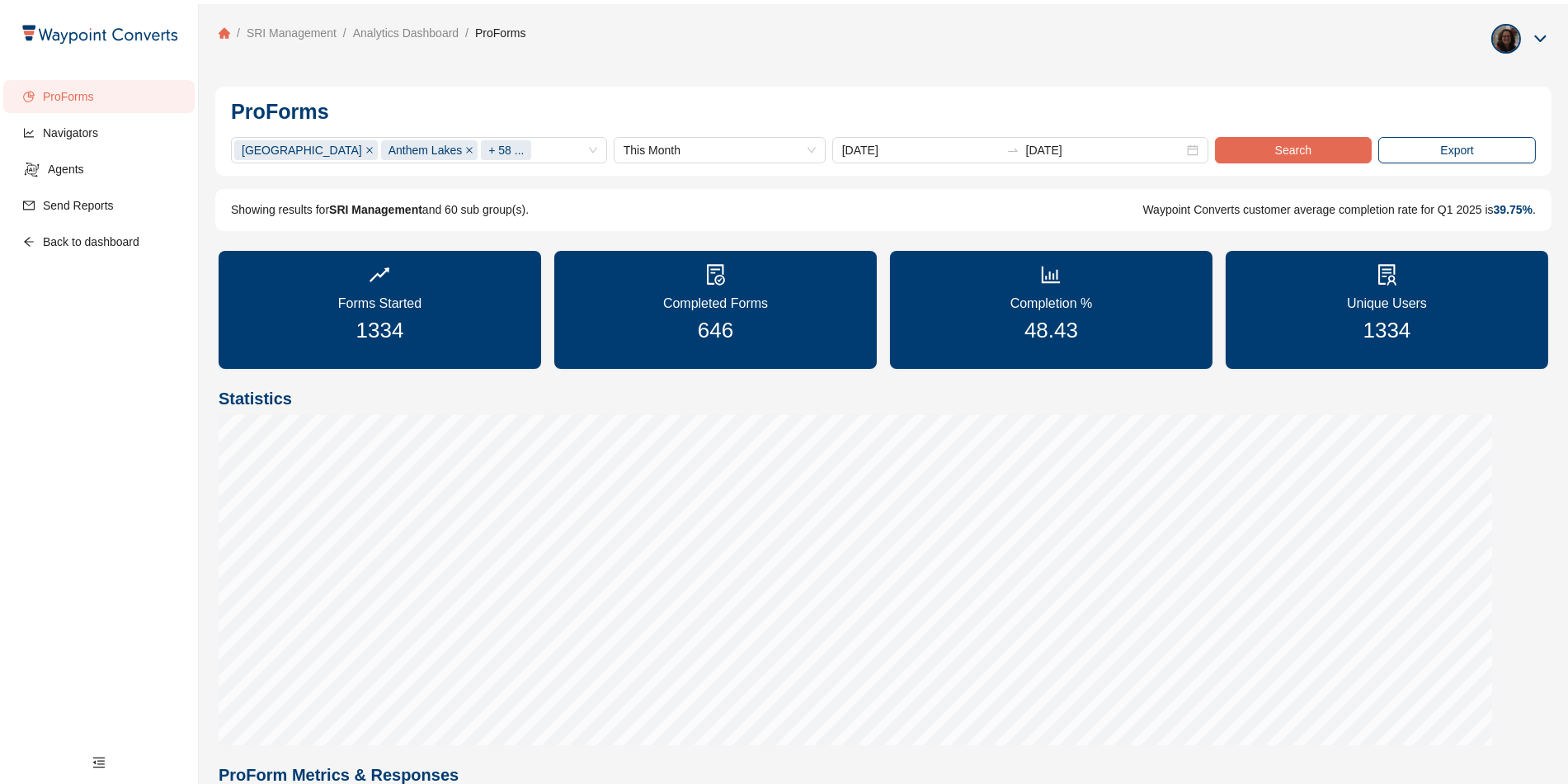 click on "Search" at bounding box center (1293, 150) 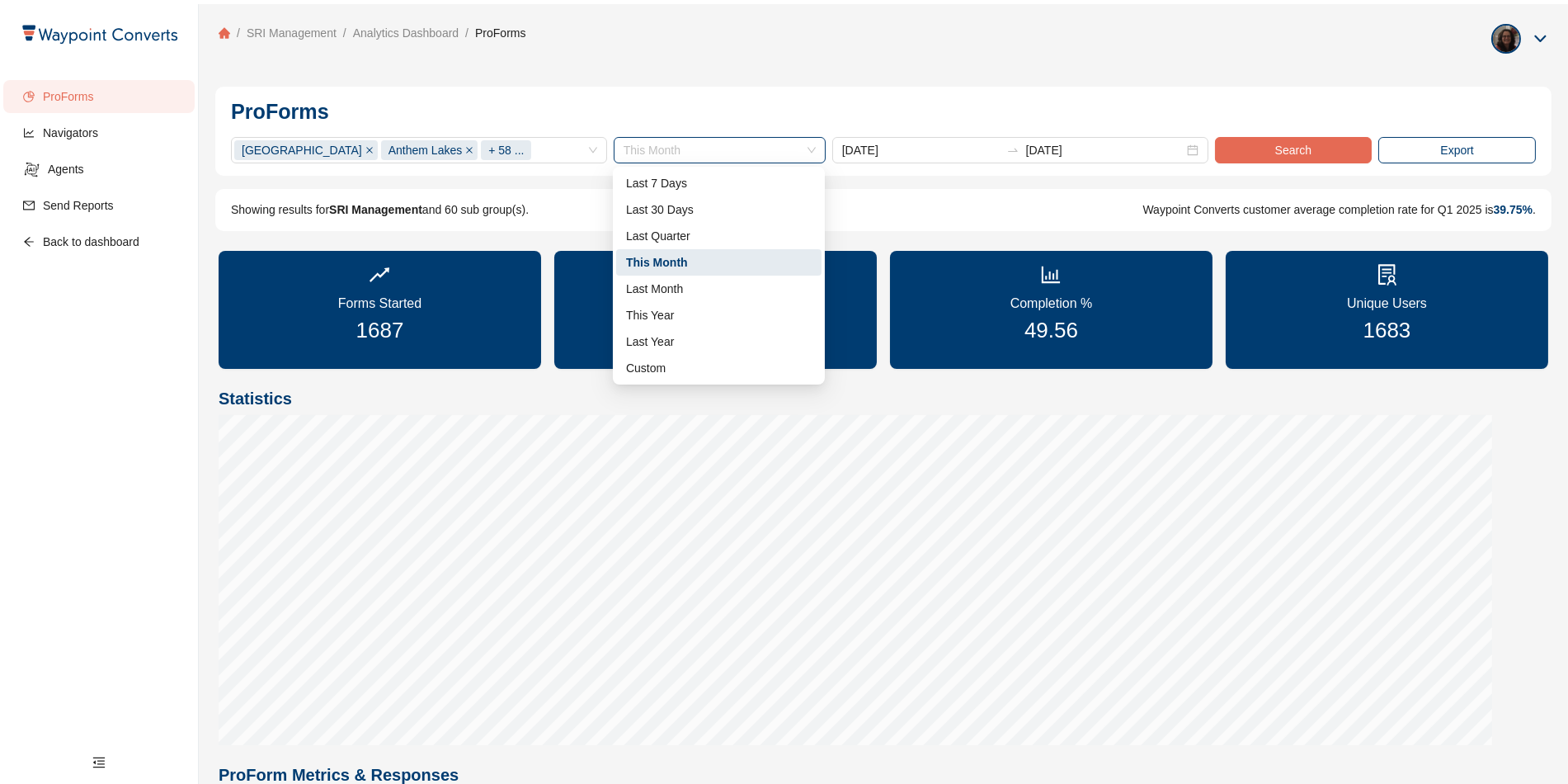 click on "This Month" at bounding box center (719, 150) 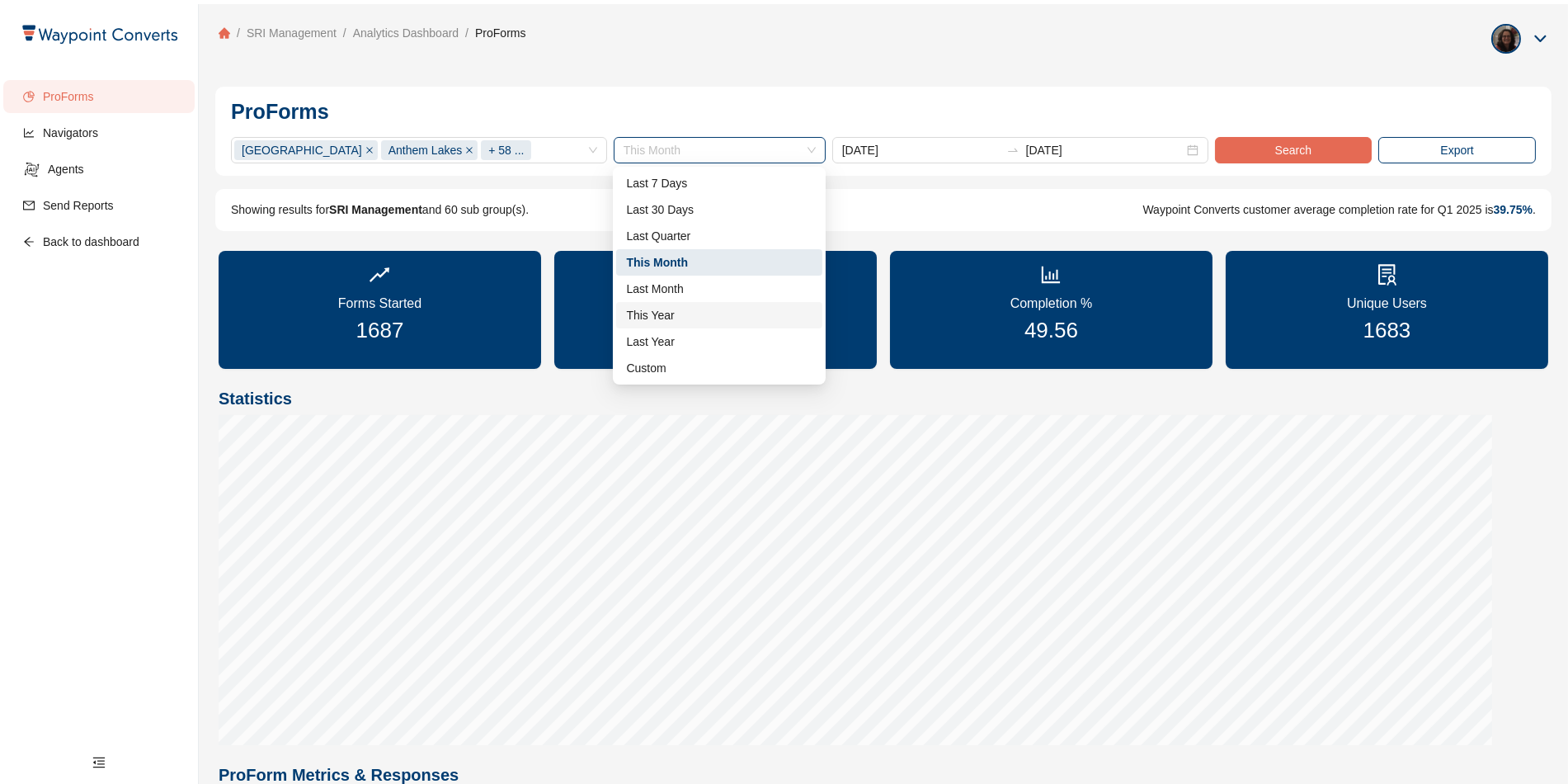 click on "This Year" at bounding box center (718, 315) 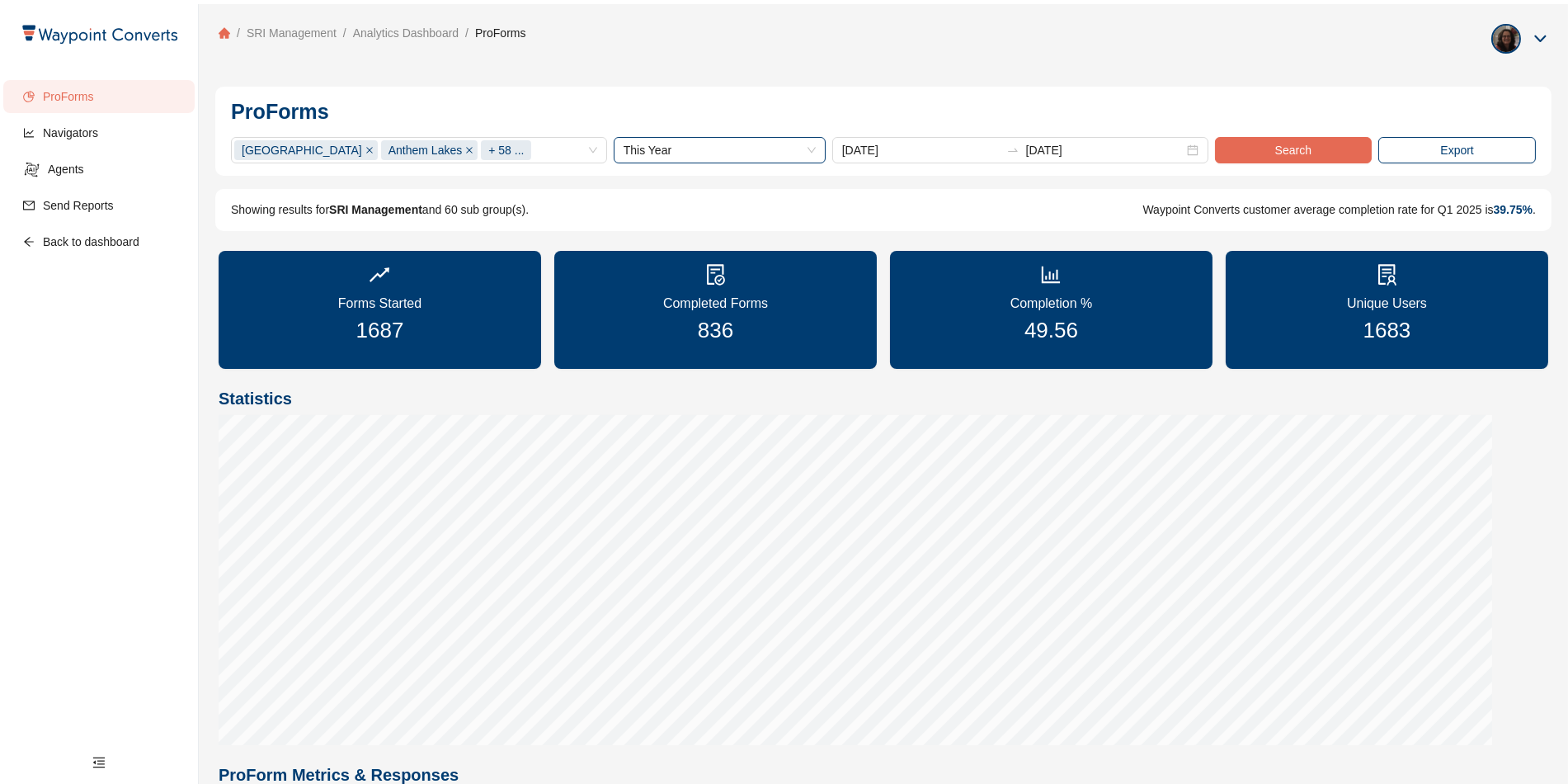 click on "Search" at bounding box center (1293, 150) 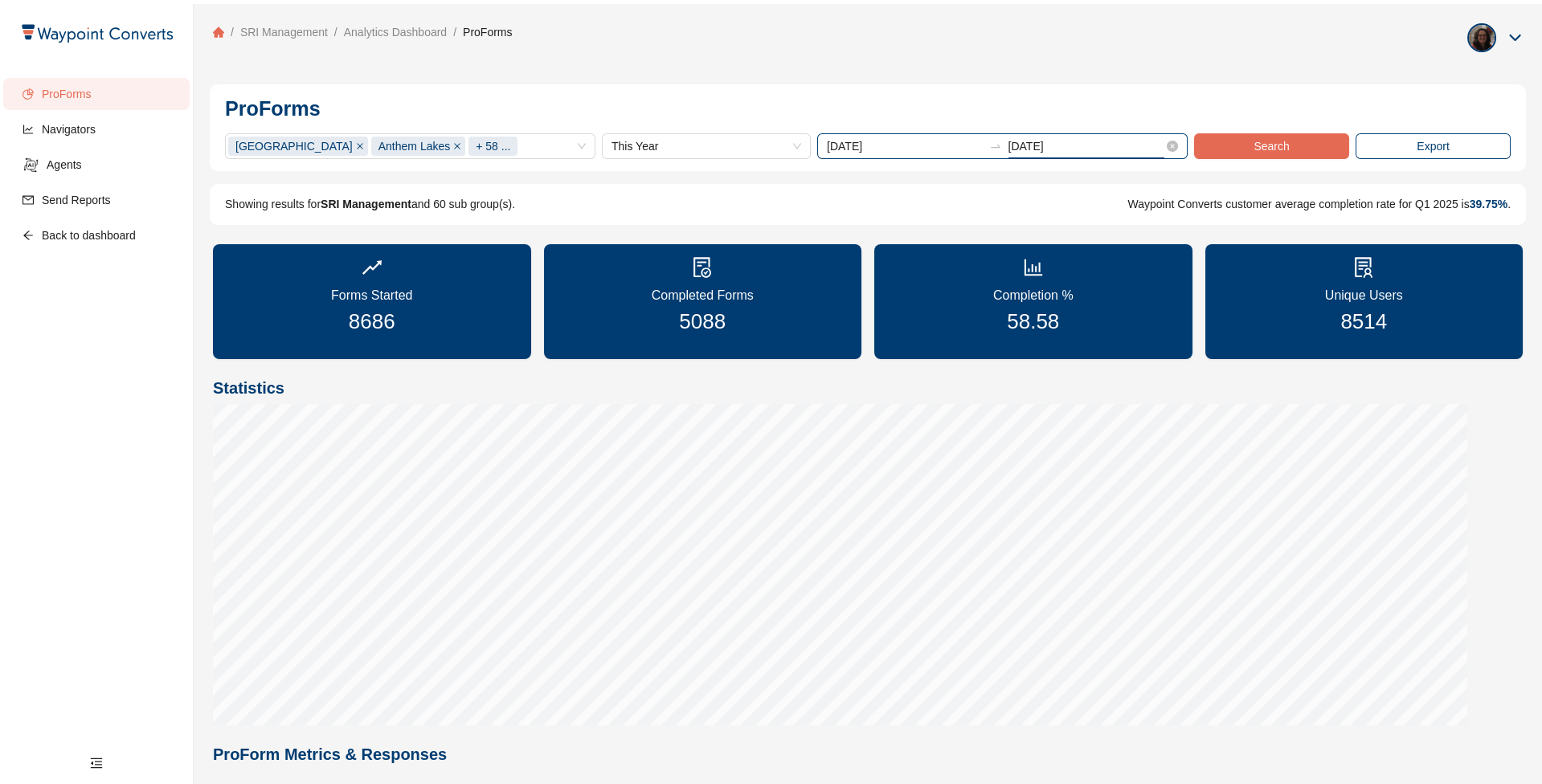 click on "2025-07-10" at bounding box center (1086, 146) 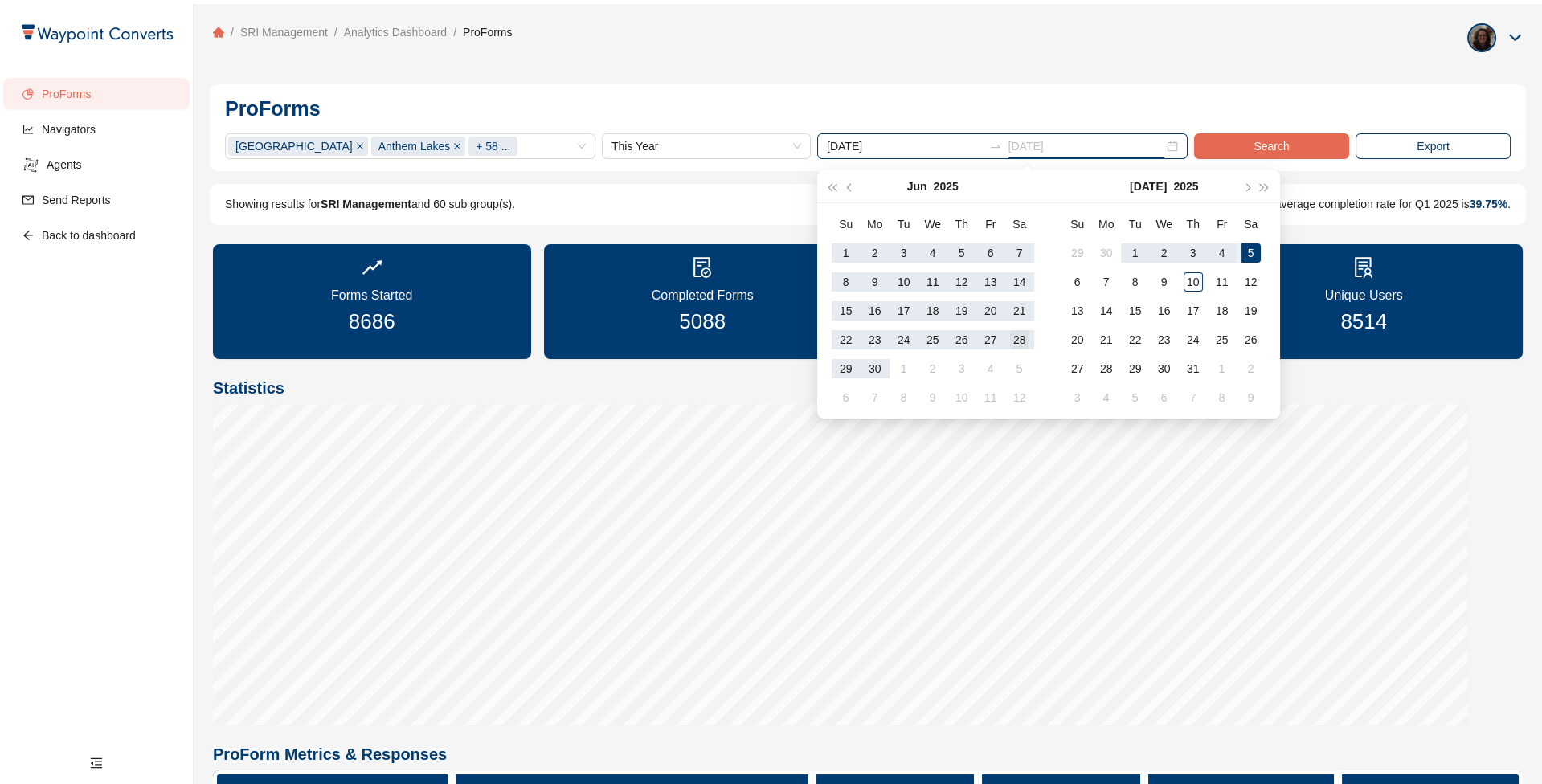 type on "2025-06-28" 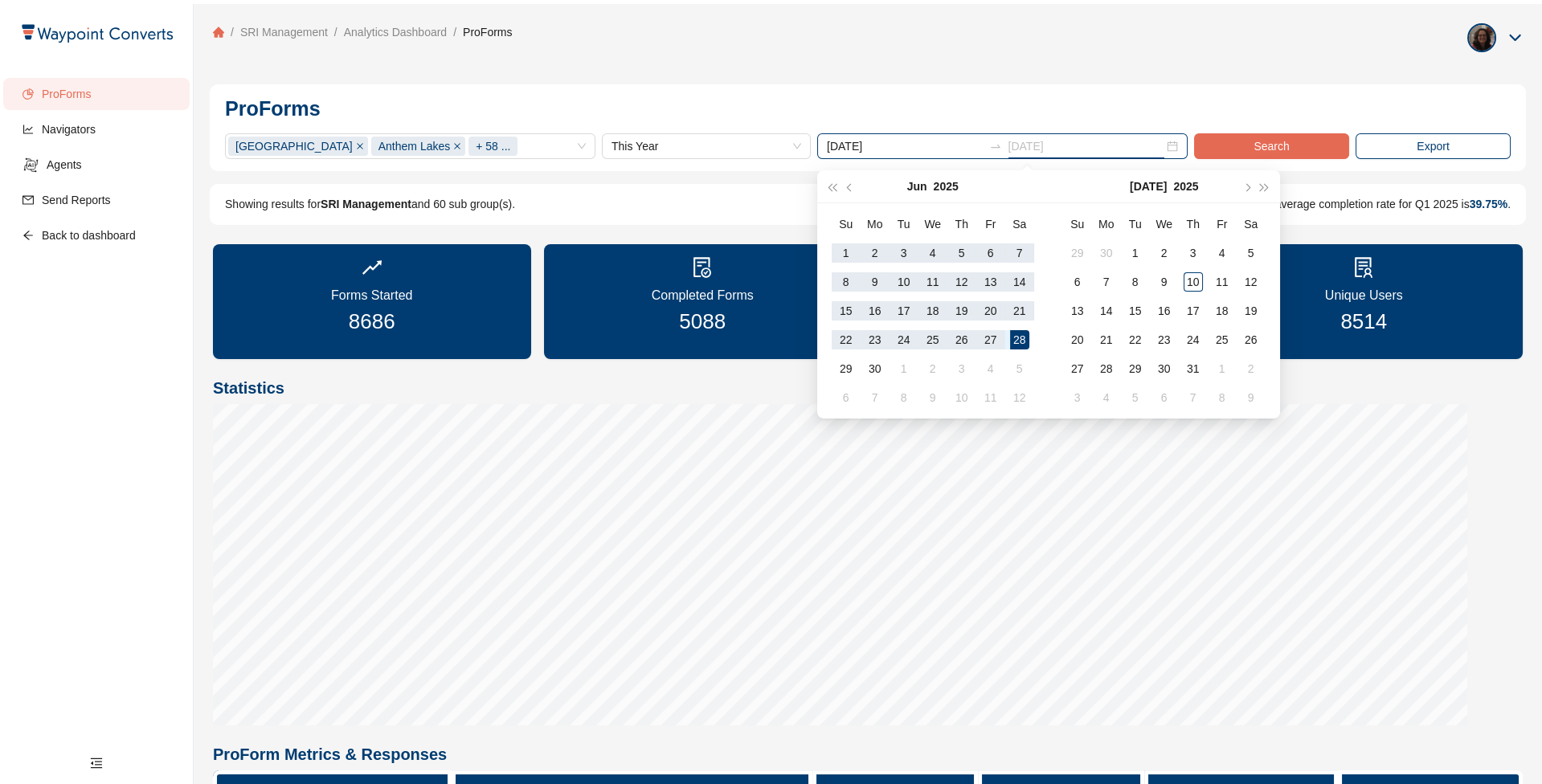 click on "28" at bounding box center (1020, 340) 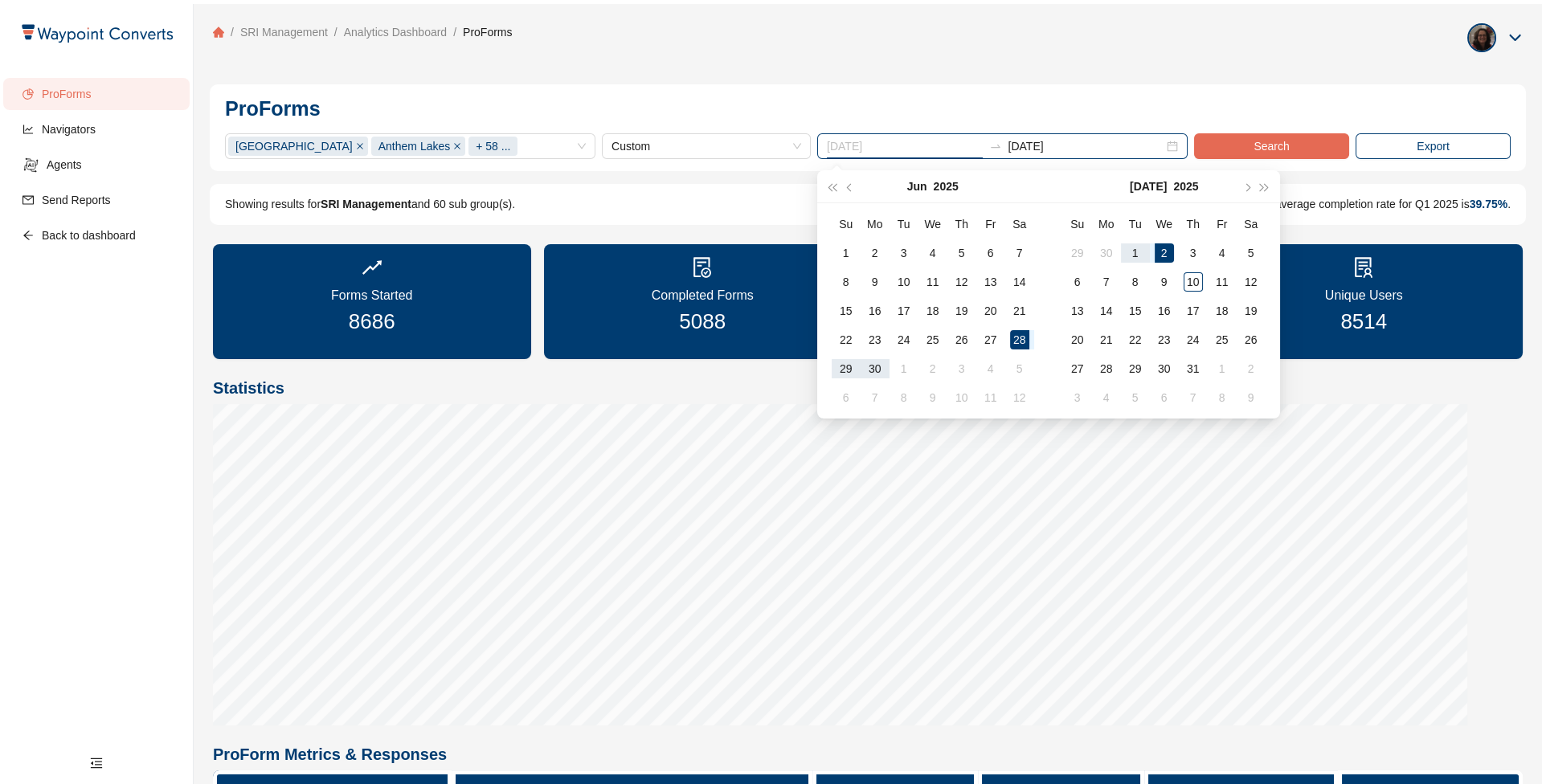 type on "2025-01-01" 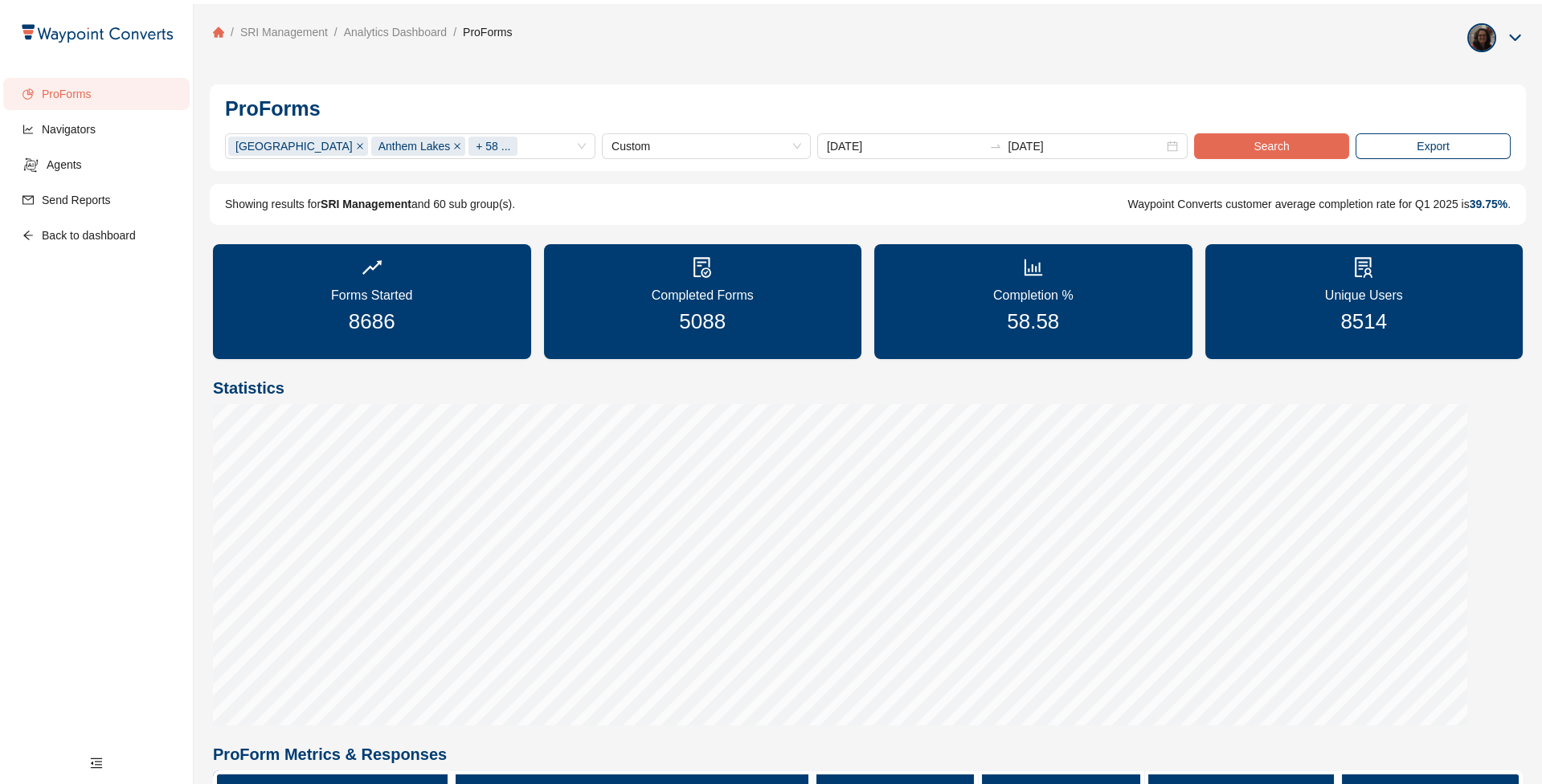 click on "Search" at bounding box center [1271, 146] 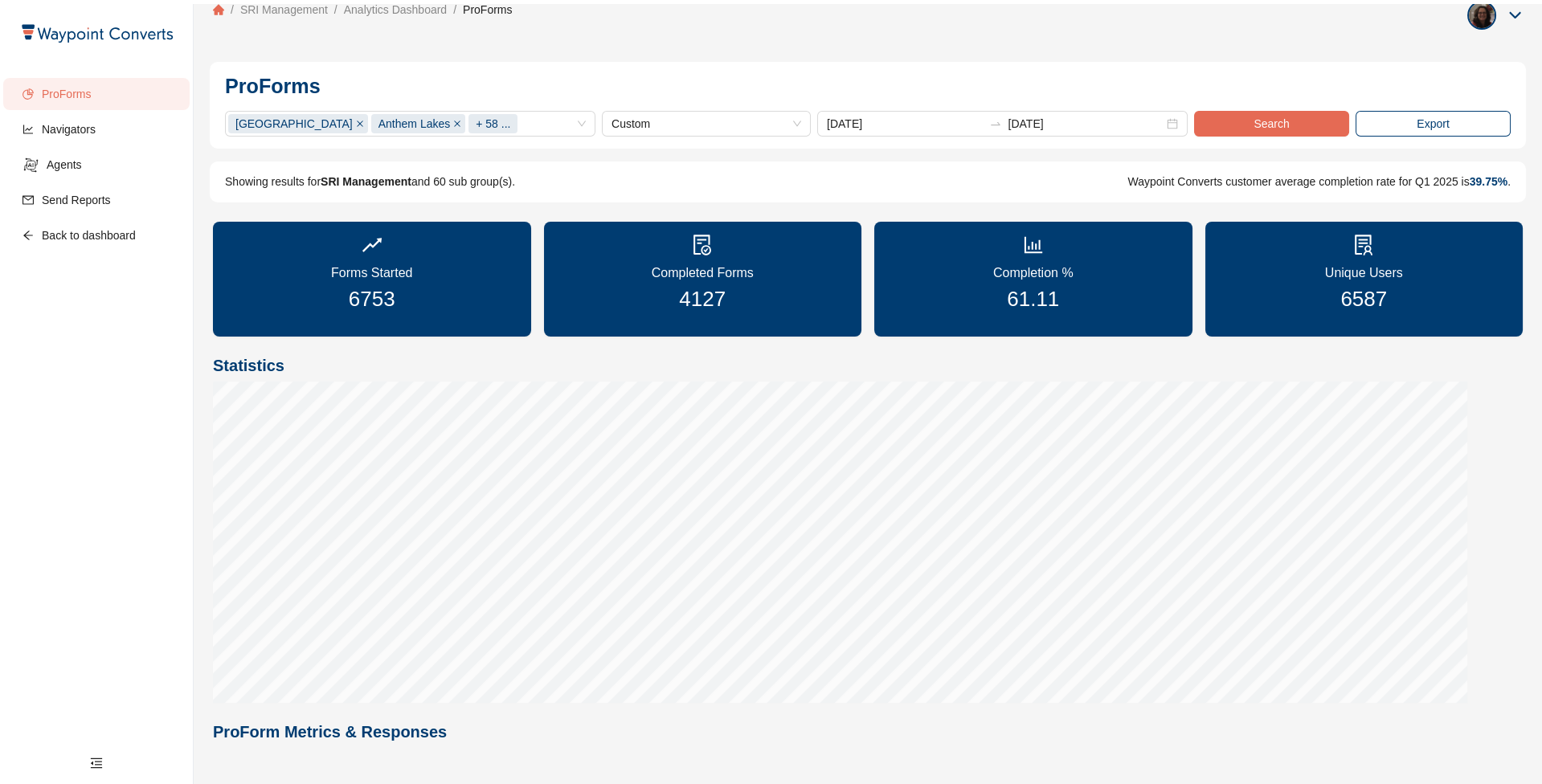 scroll, scrollTop: 0, scrollLeft: 0, axis: both 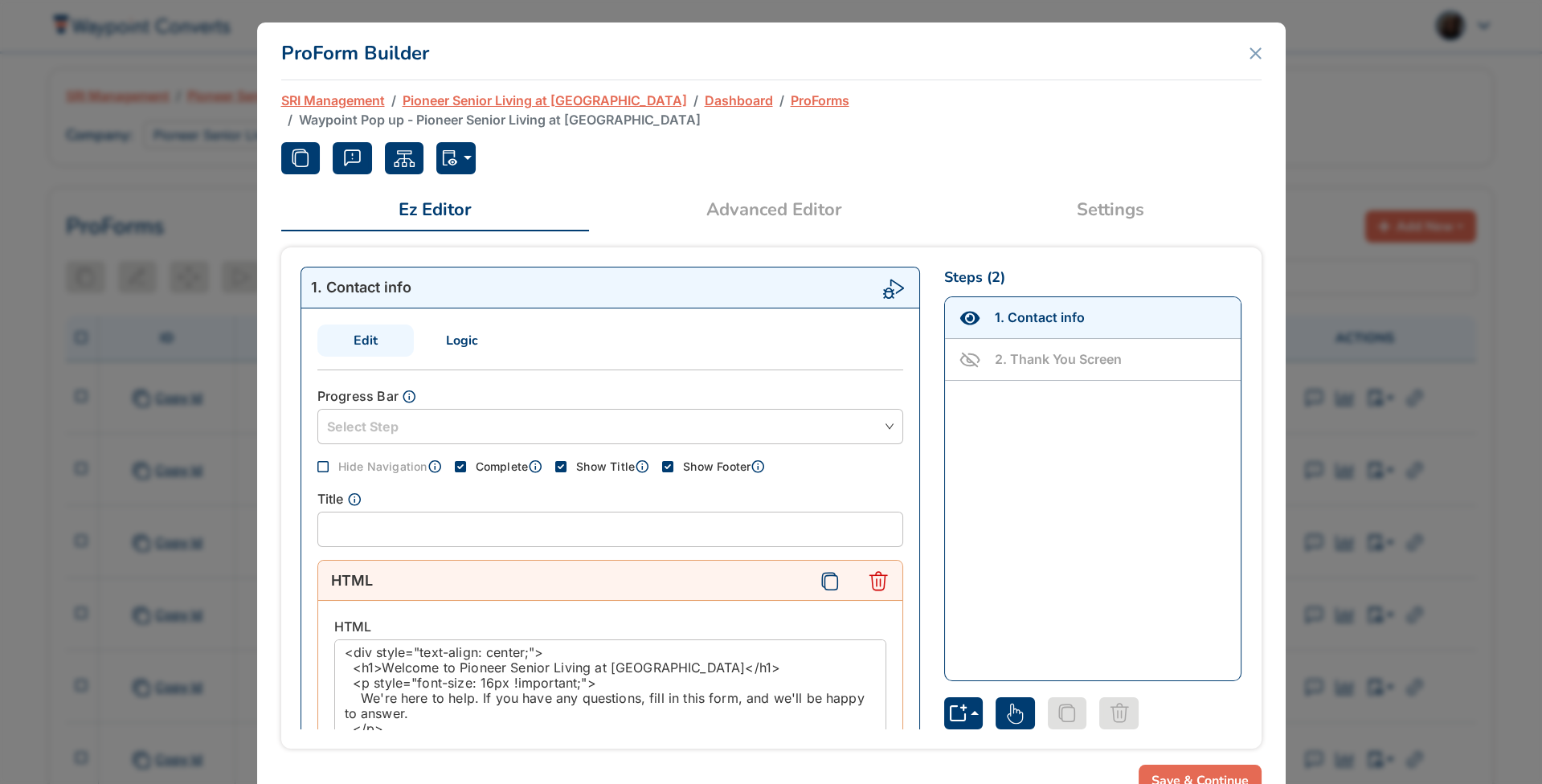 click on "Logic" at bounding box center [462, 341] 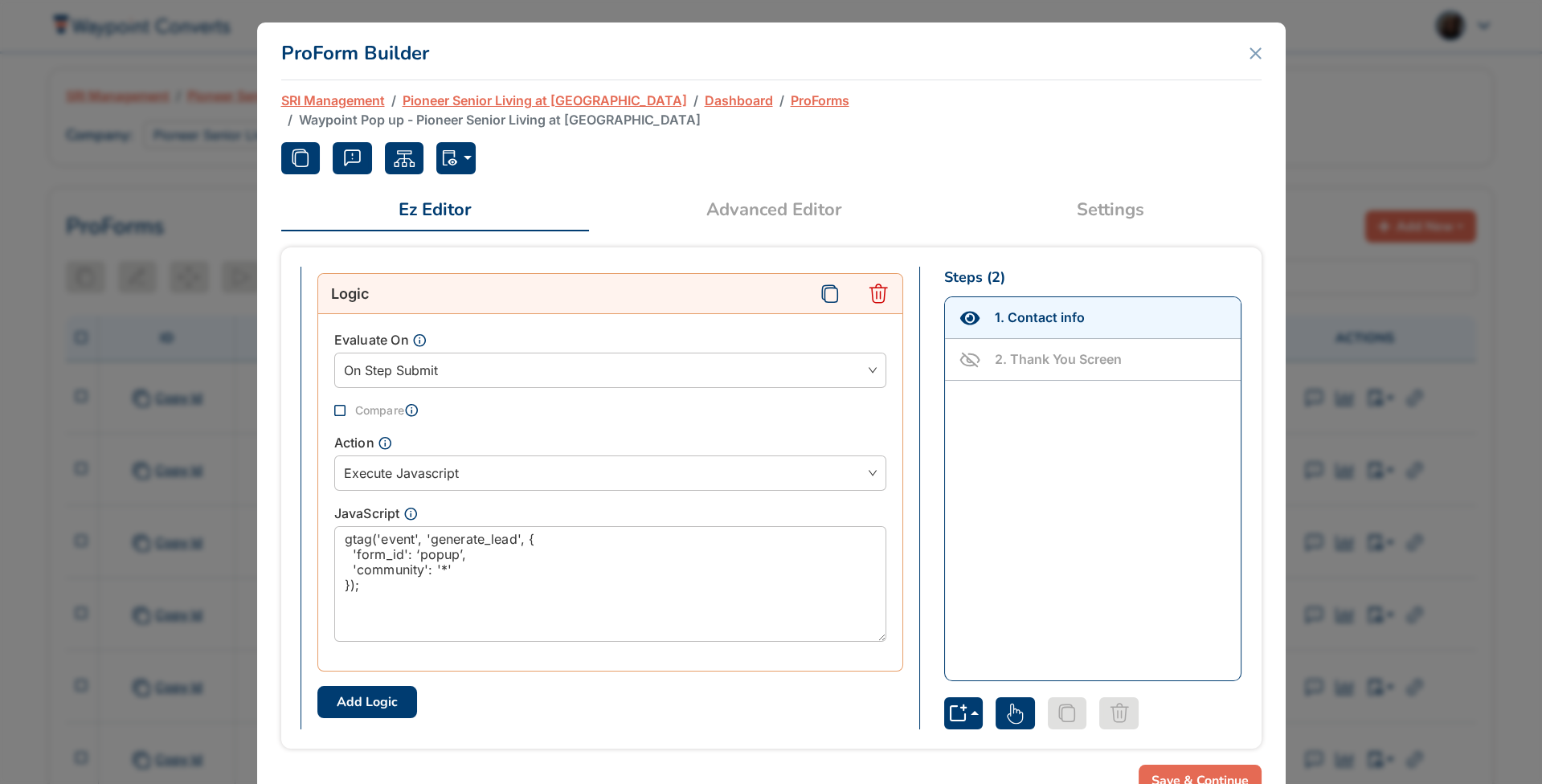 scroll, scrollTop: 116, scrollLeft: 0, axis: vertical 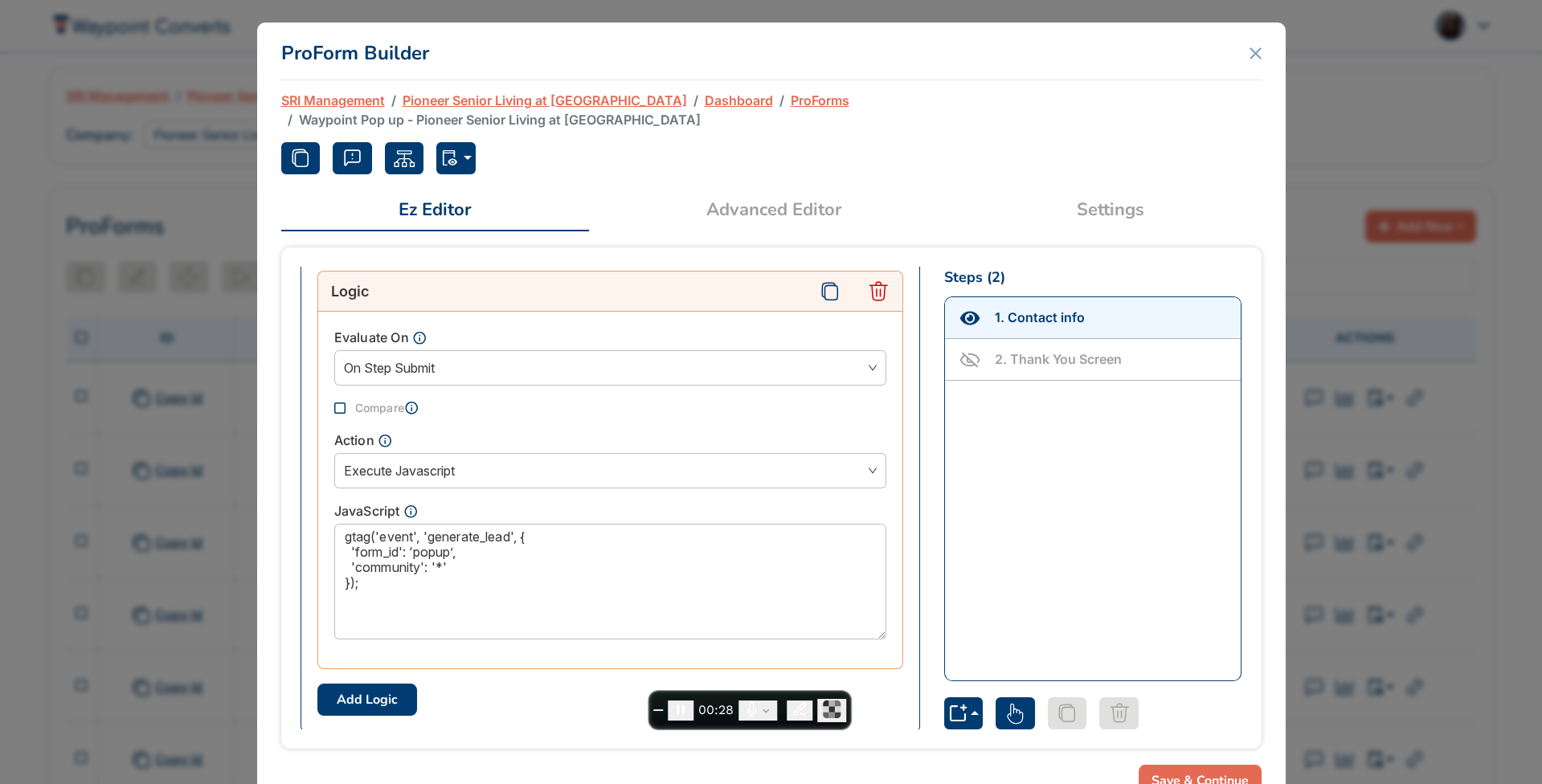 click on "ProForms" at bounding box center [820, 100] 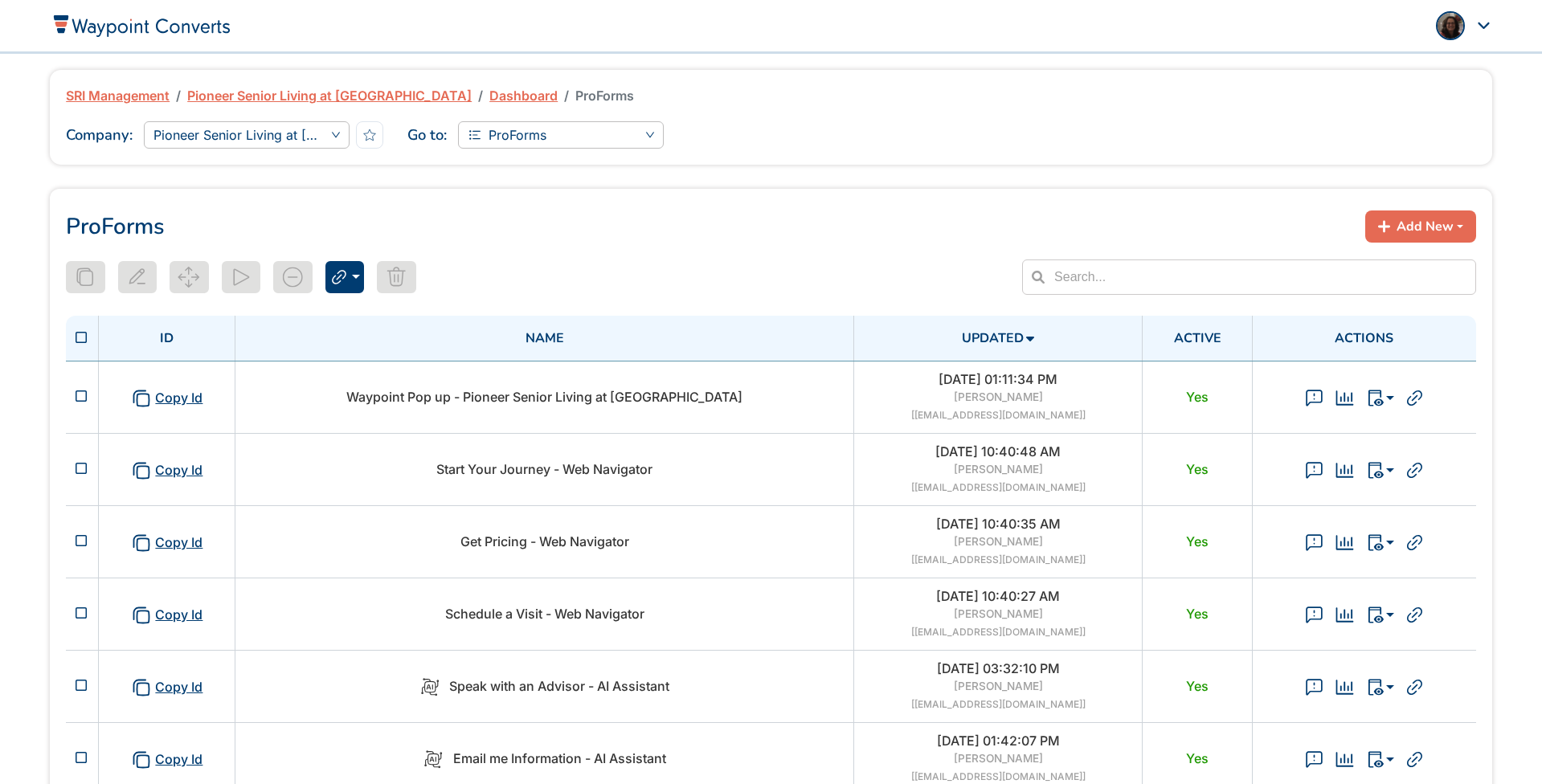 scroll, scrollTop: 0, scrollLeft: 0, axis: both 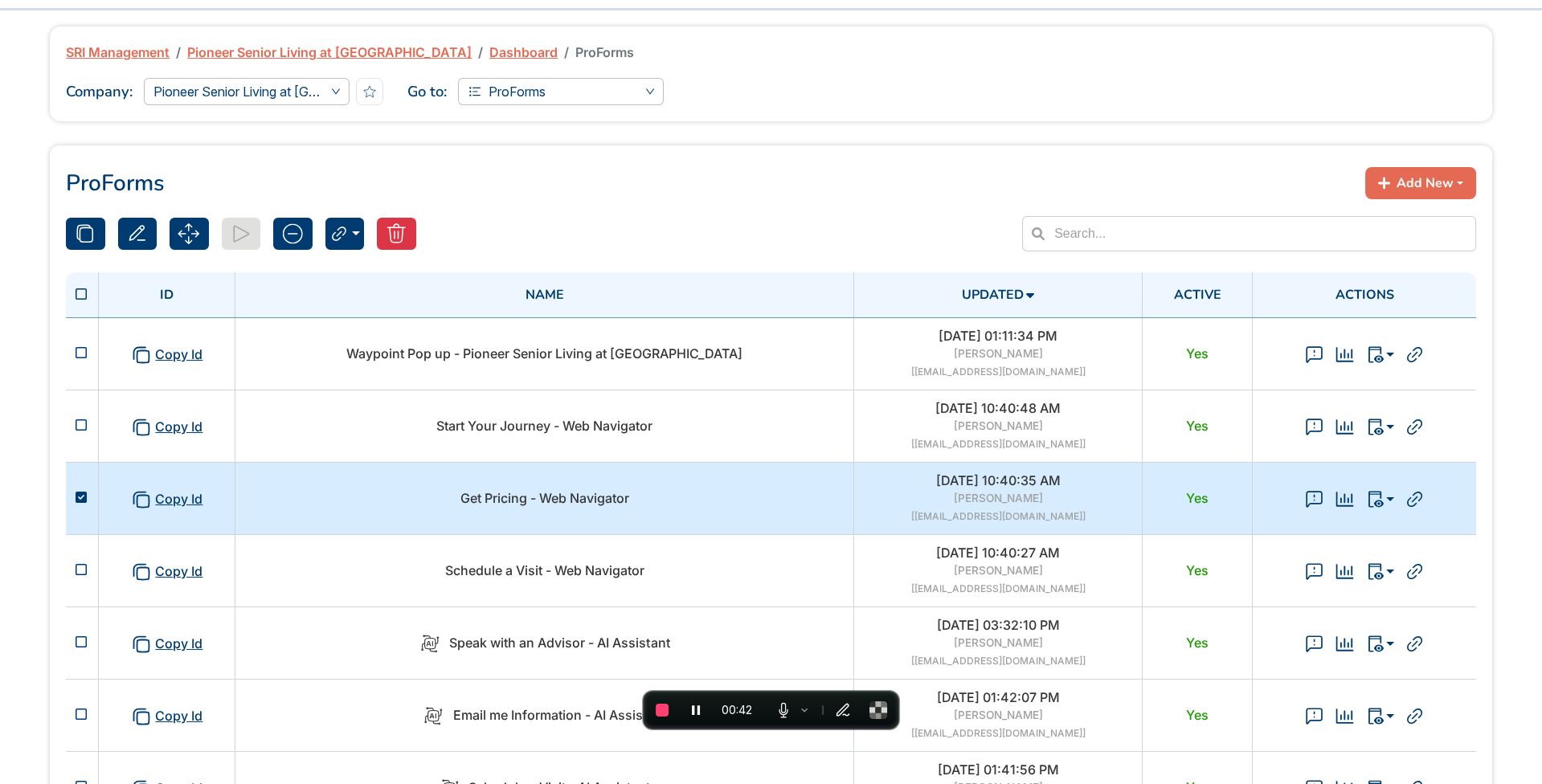 click on "Get Pricing - Web Navigator" at bounding box center (544, 498) 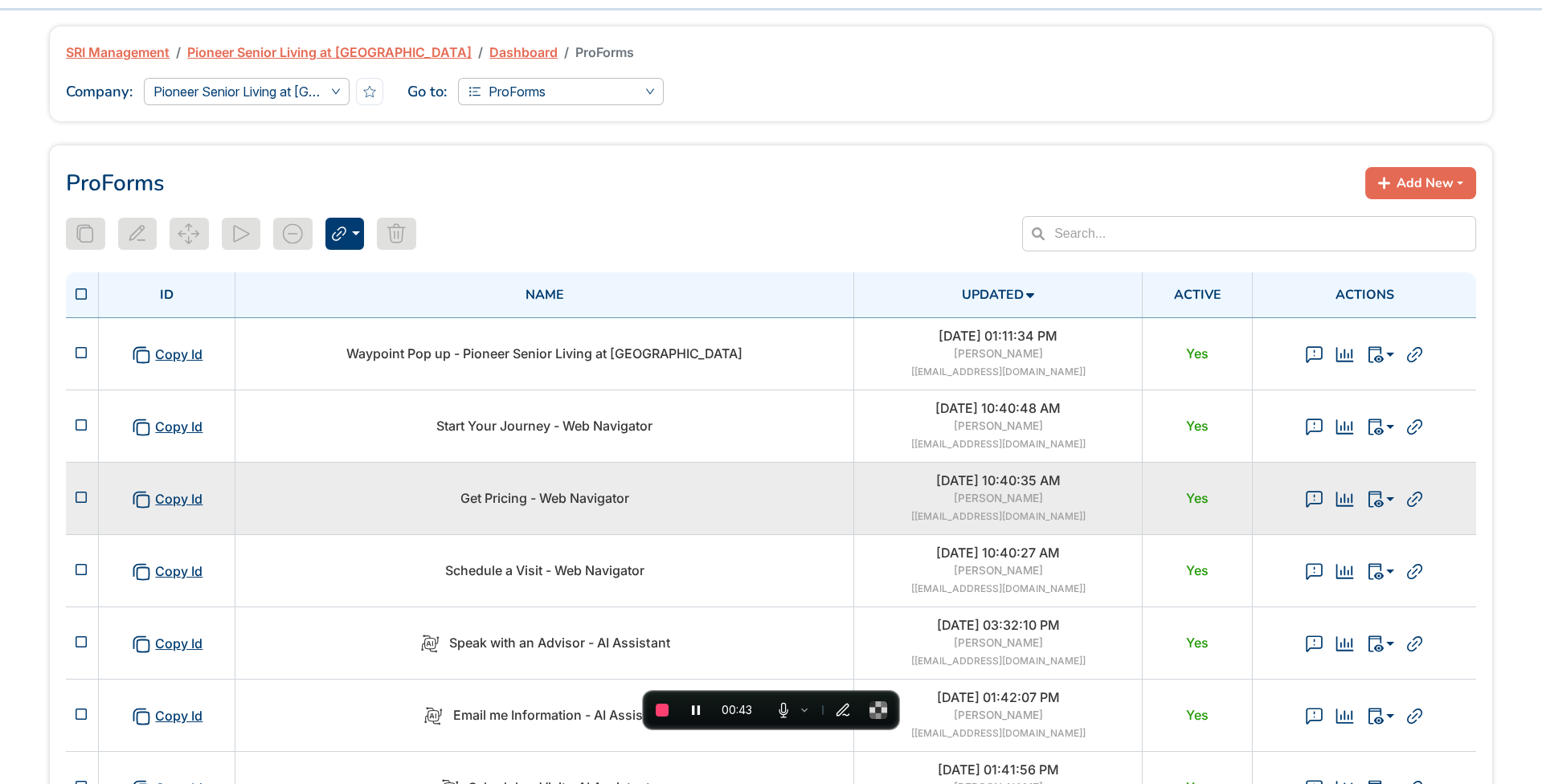 click on "Get Pricing - Web Navigator" at bounding box center (544, 498) 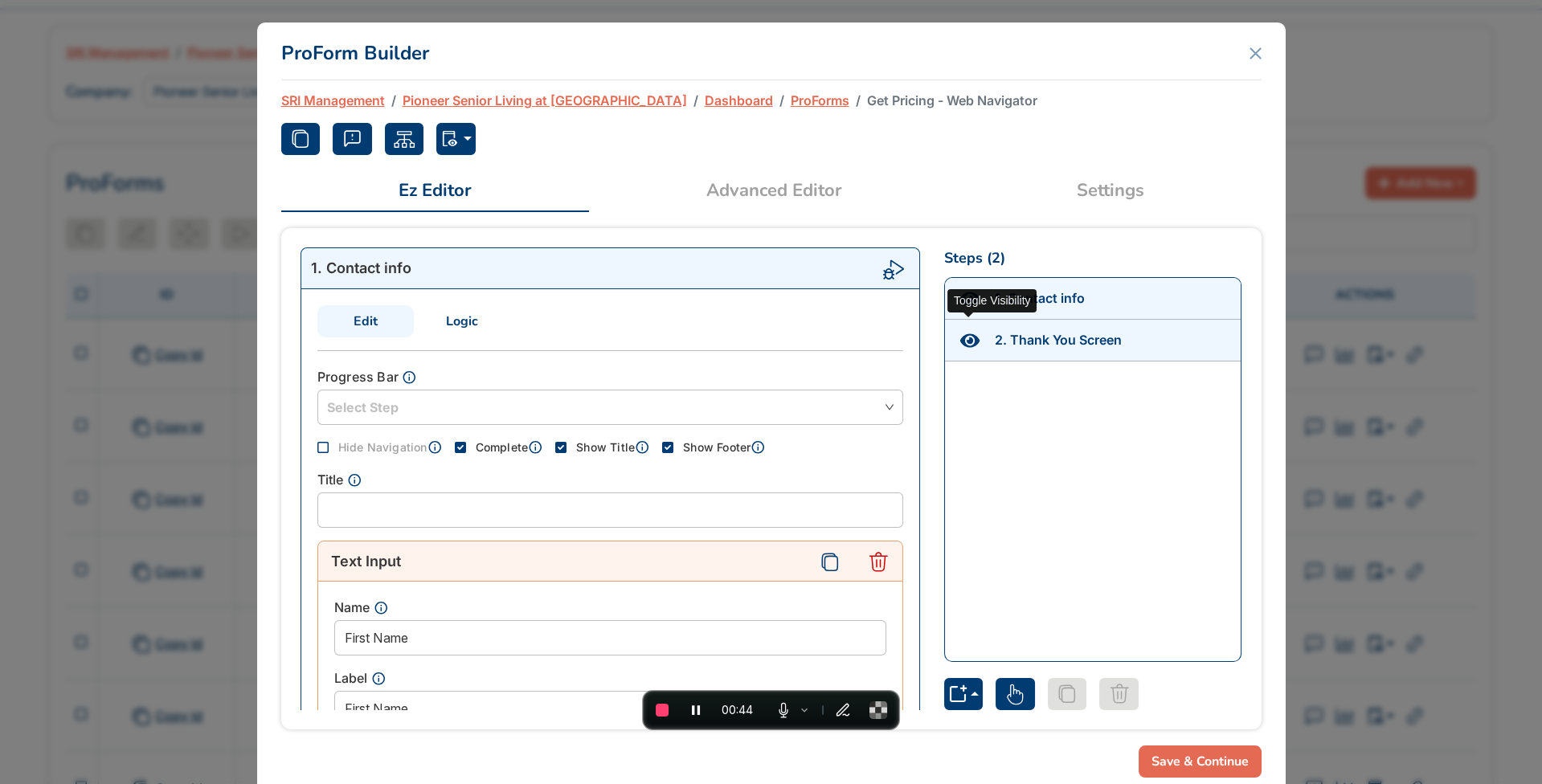 click 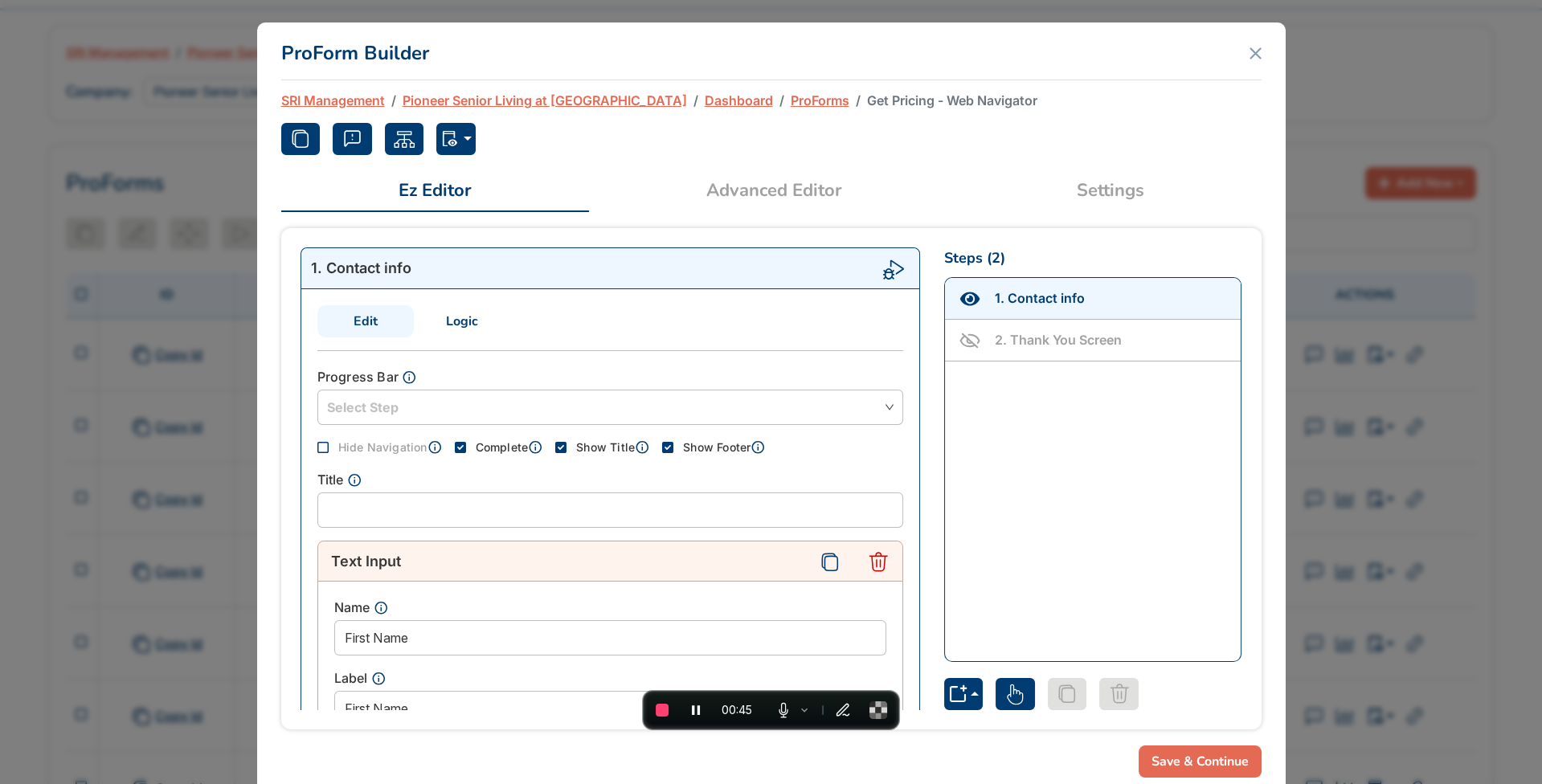 click on "Logic" at bounding box center (462, 321) 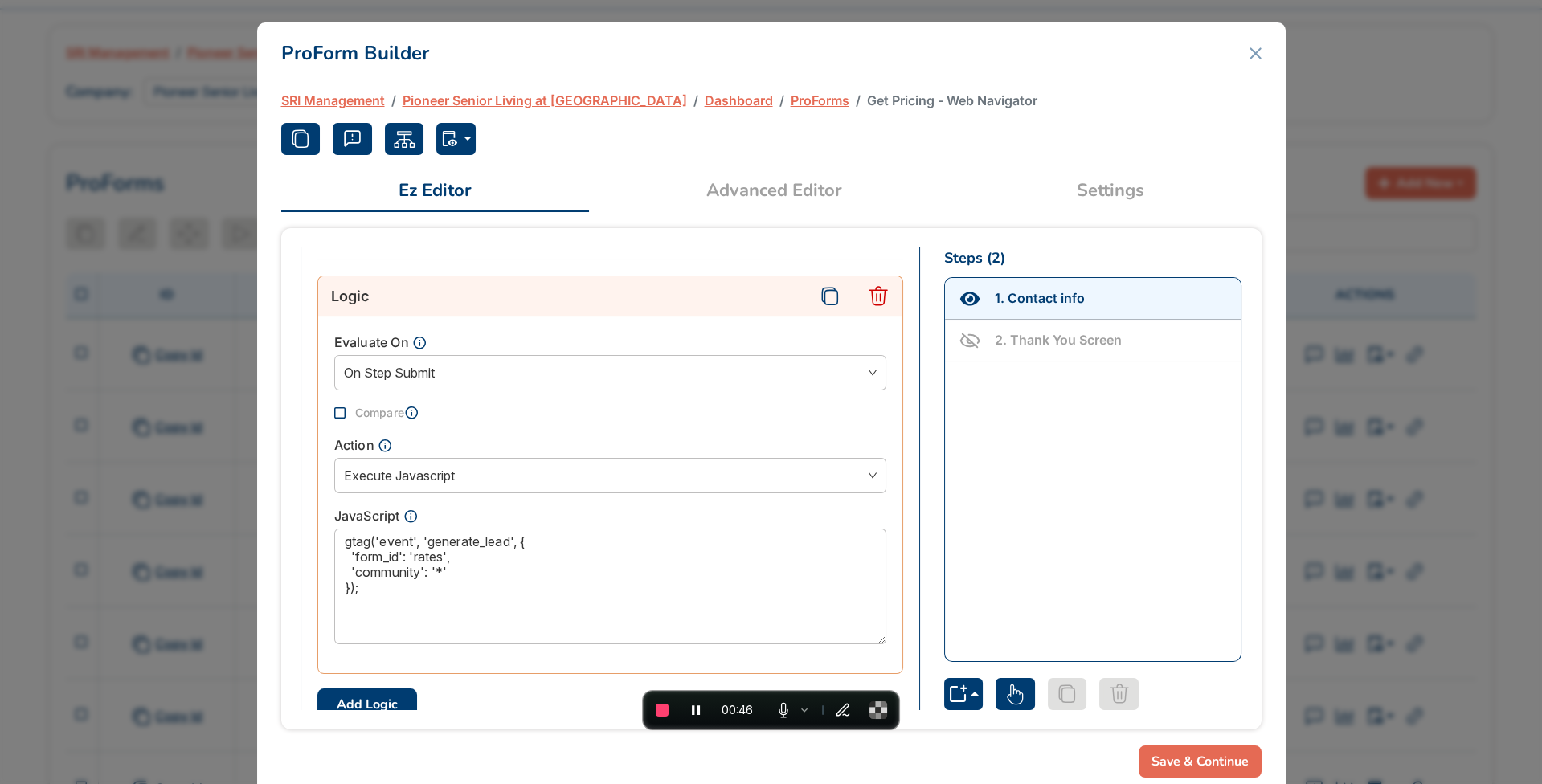 scroll, scrollTop: 99, scrollLeft: 0, axis: vertical 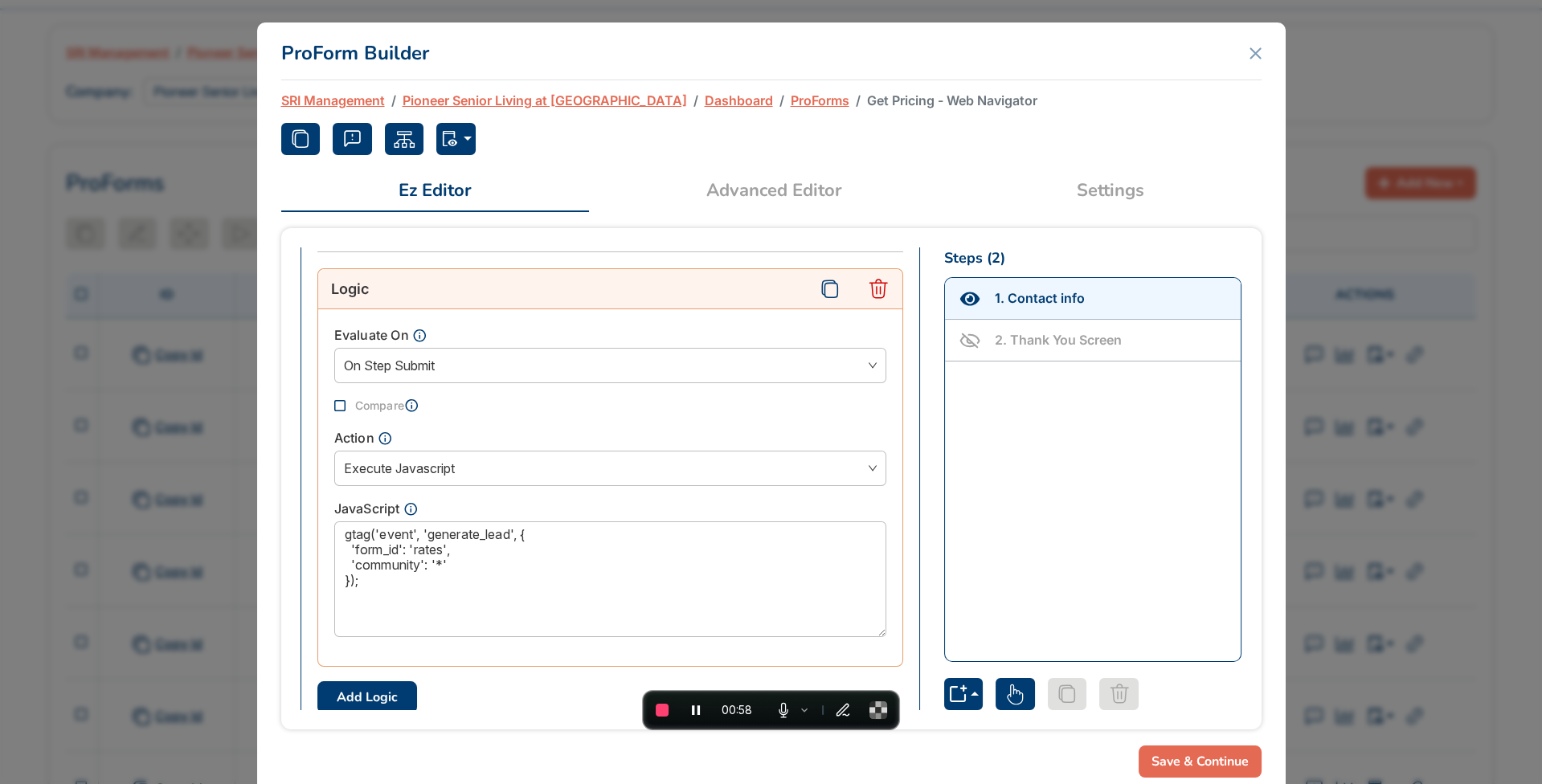 click on "ProForms" at bounding box center (820, 100) 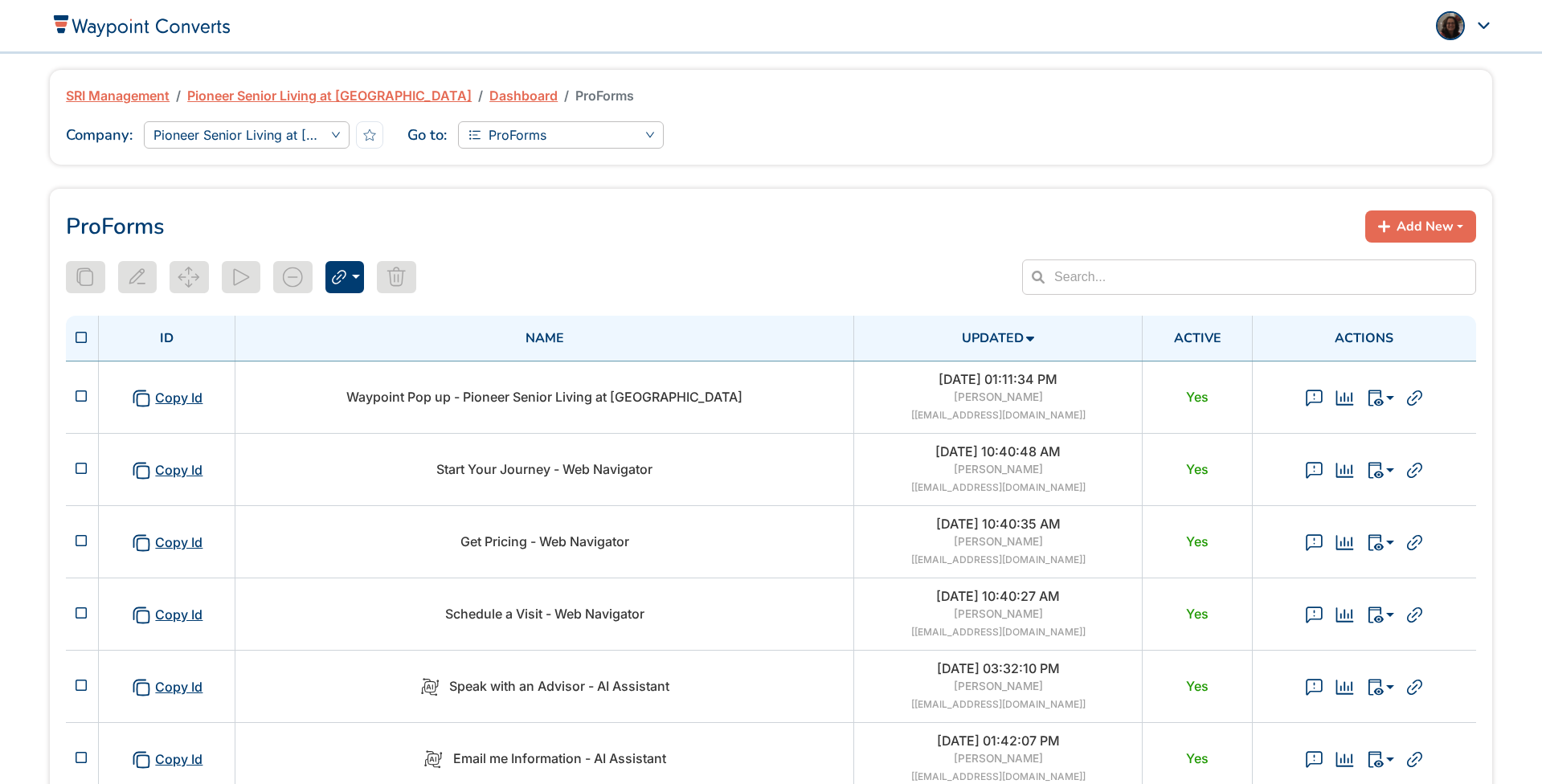 scroll, scrollTop: 0, scrollLeft: 0, axis: both 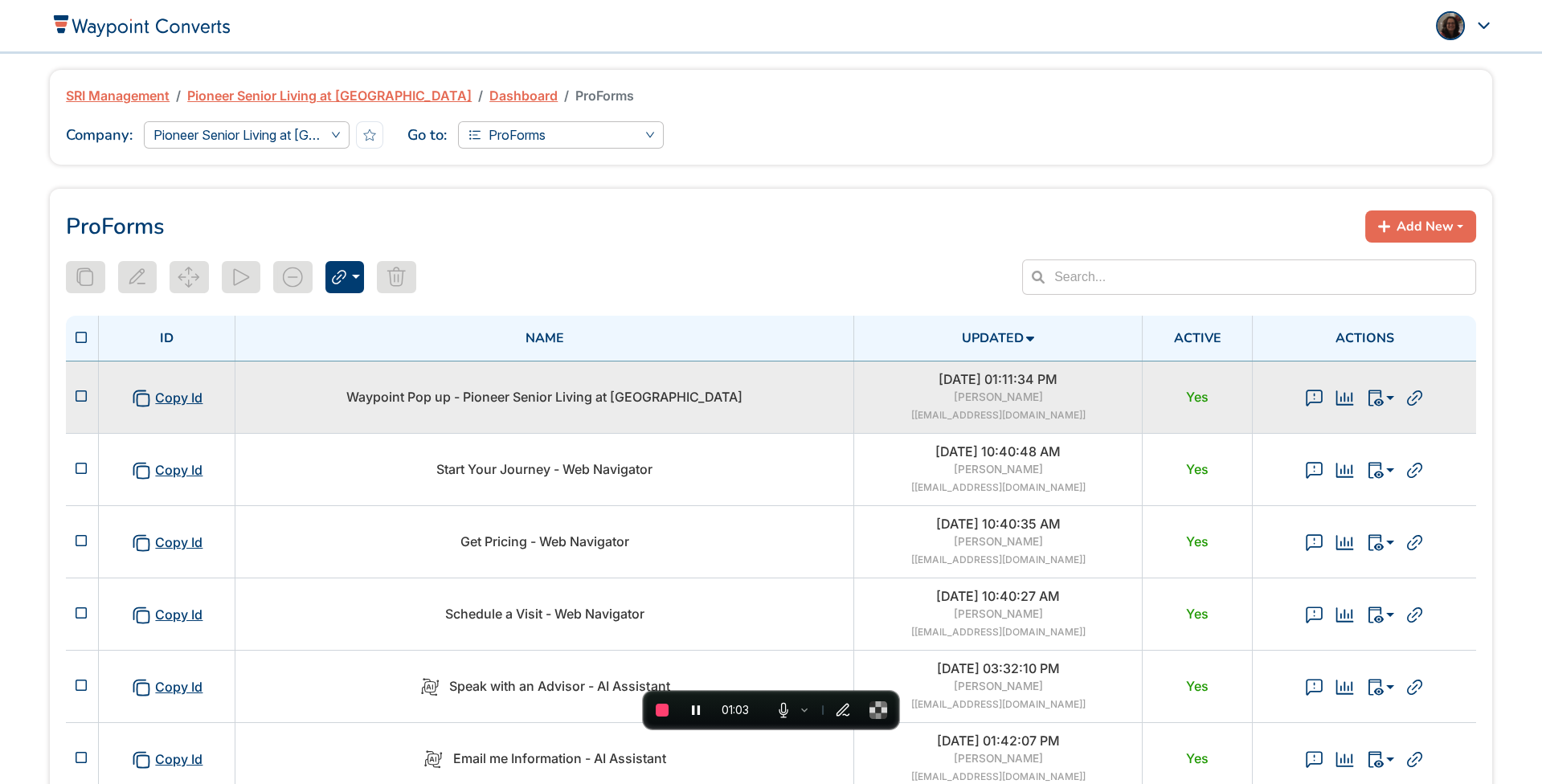 click on "Waypoint Pop up - Pioneer Senior Living at [GEOGRAPHIC_DATA]" at bounding box center [544, 397] 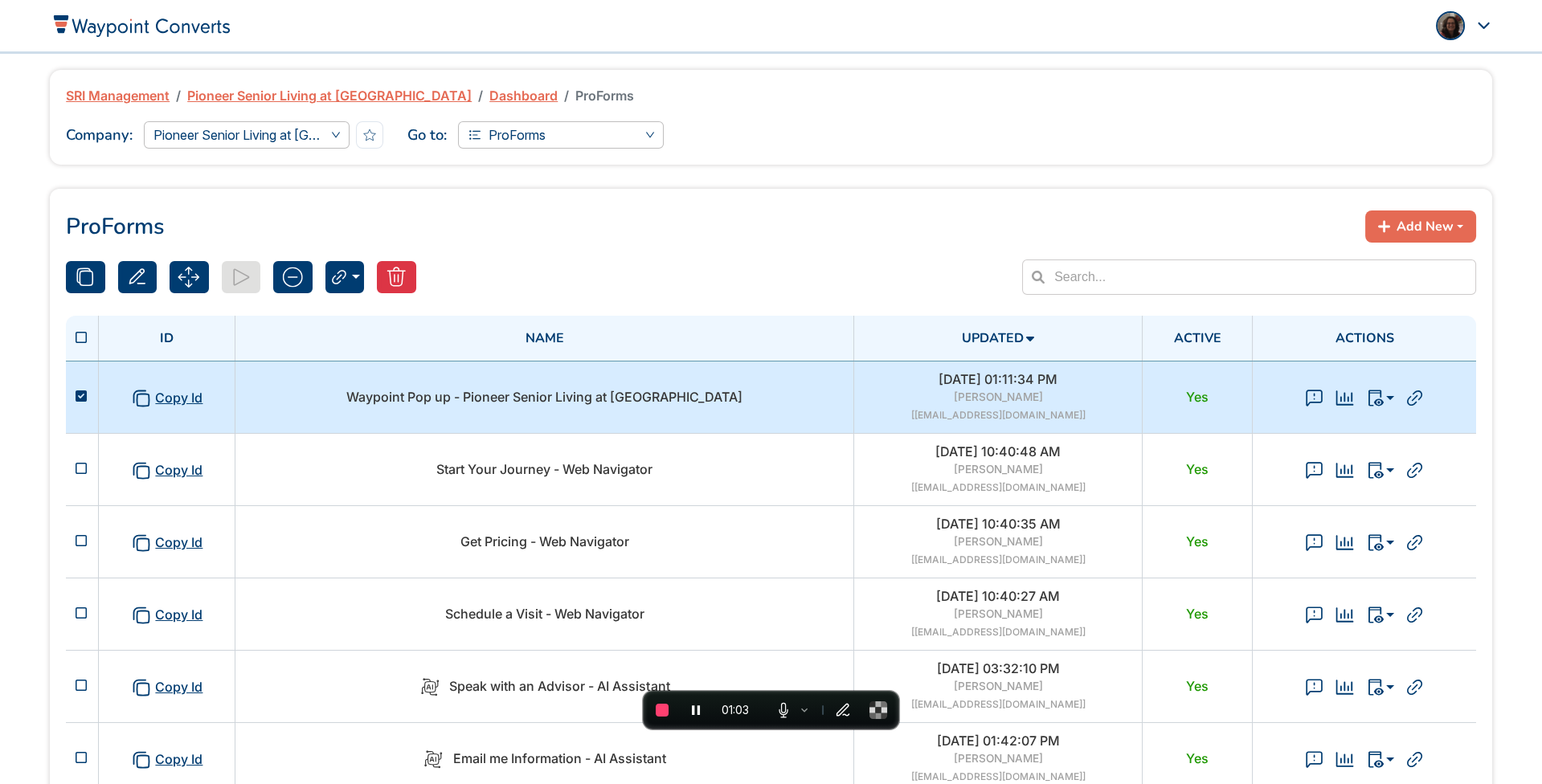click on "Waypoint Pop up - Pioneer Senior Living at [GEOGRAPHIC_DATA]" at bounding box center [544, 397] 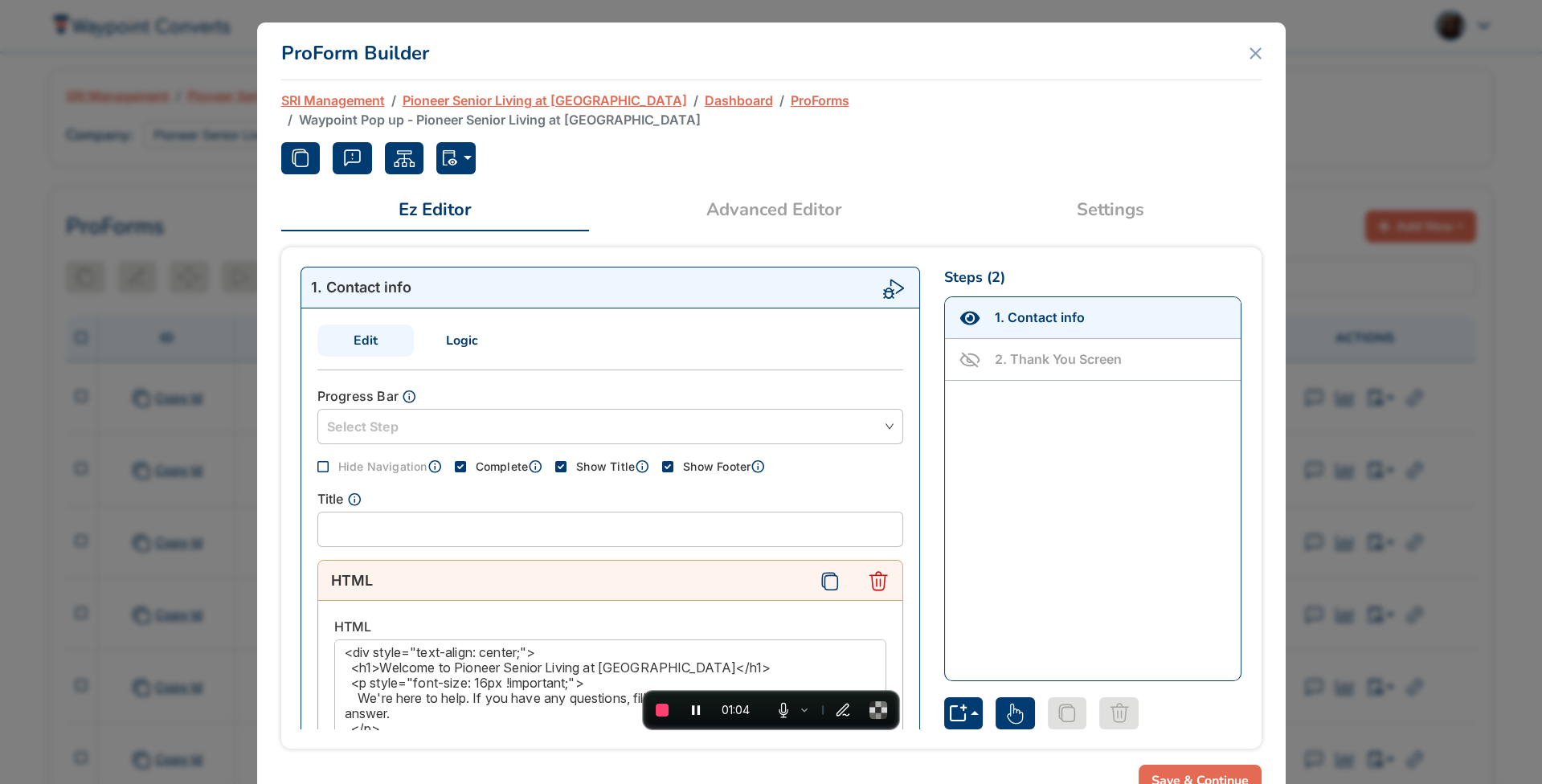 click on "Logic" at bounding box center (462, 341) 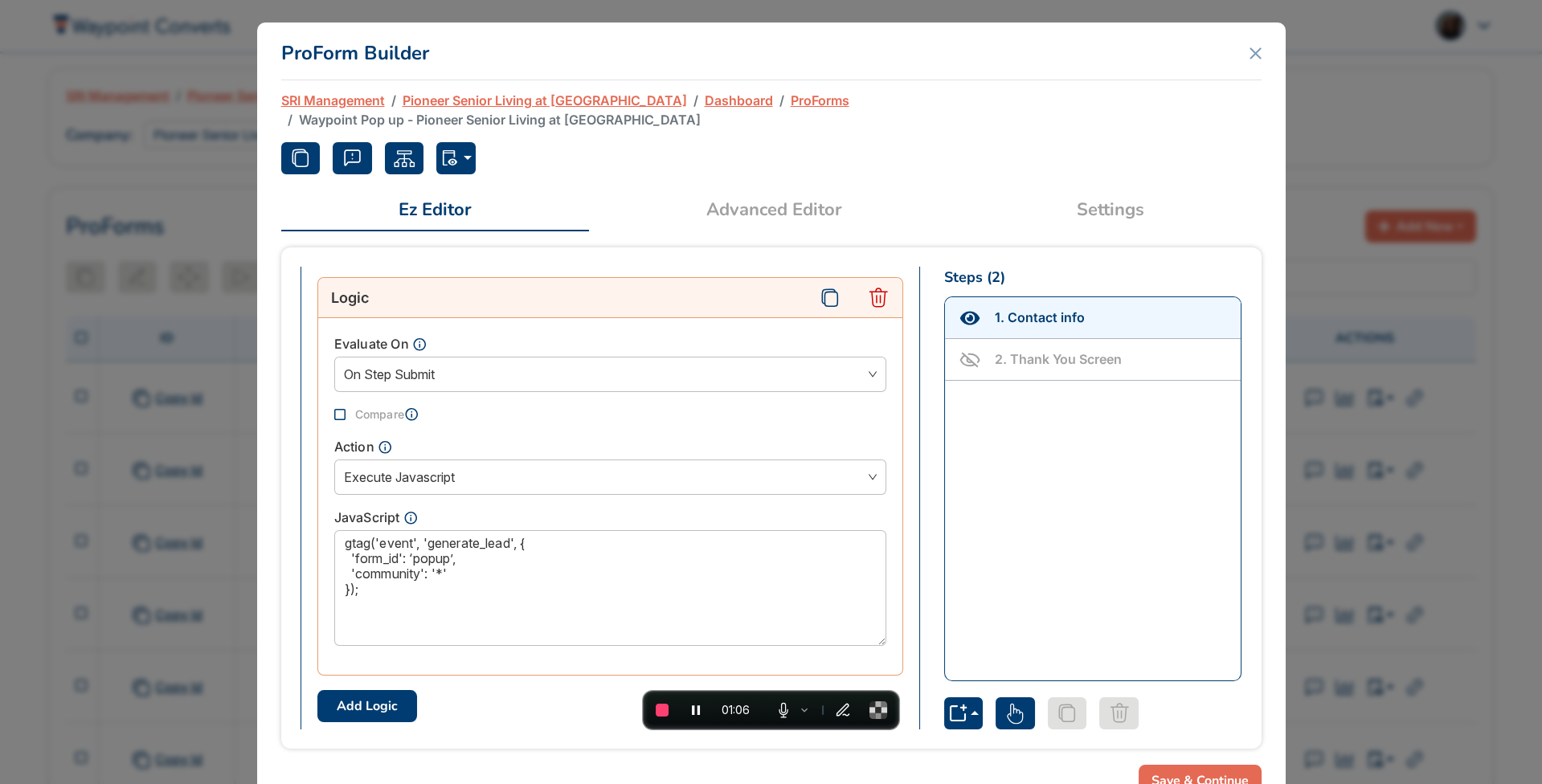 scroll, scrollTop: 116, scrollLeft: 0, axis: vertical 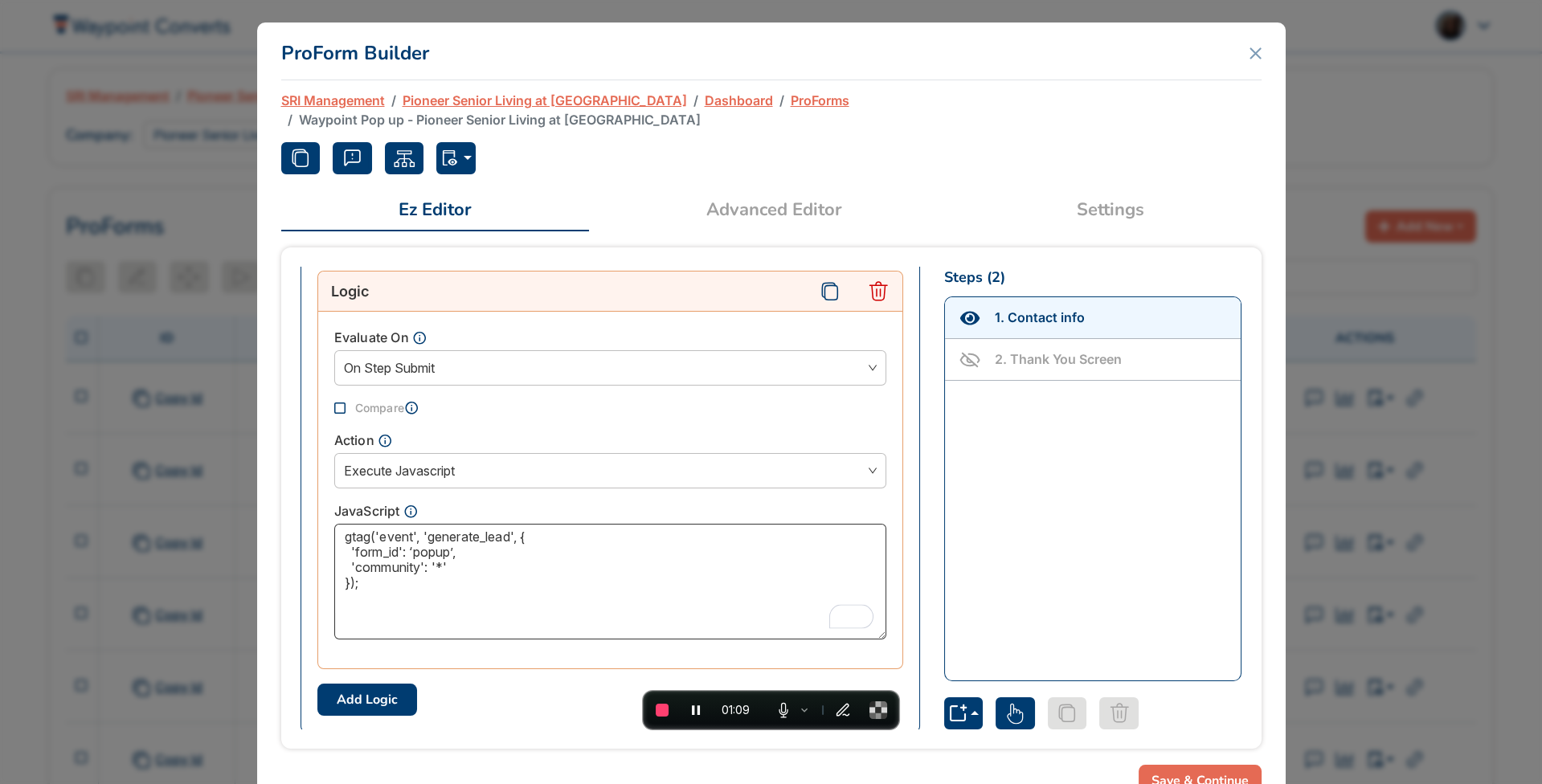 drag, startPoint x: 385, startPoint y: 570, endPoint x: 305, endPoint y: 505, distance: 103.07764 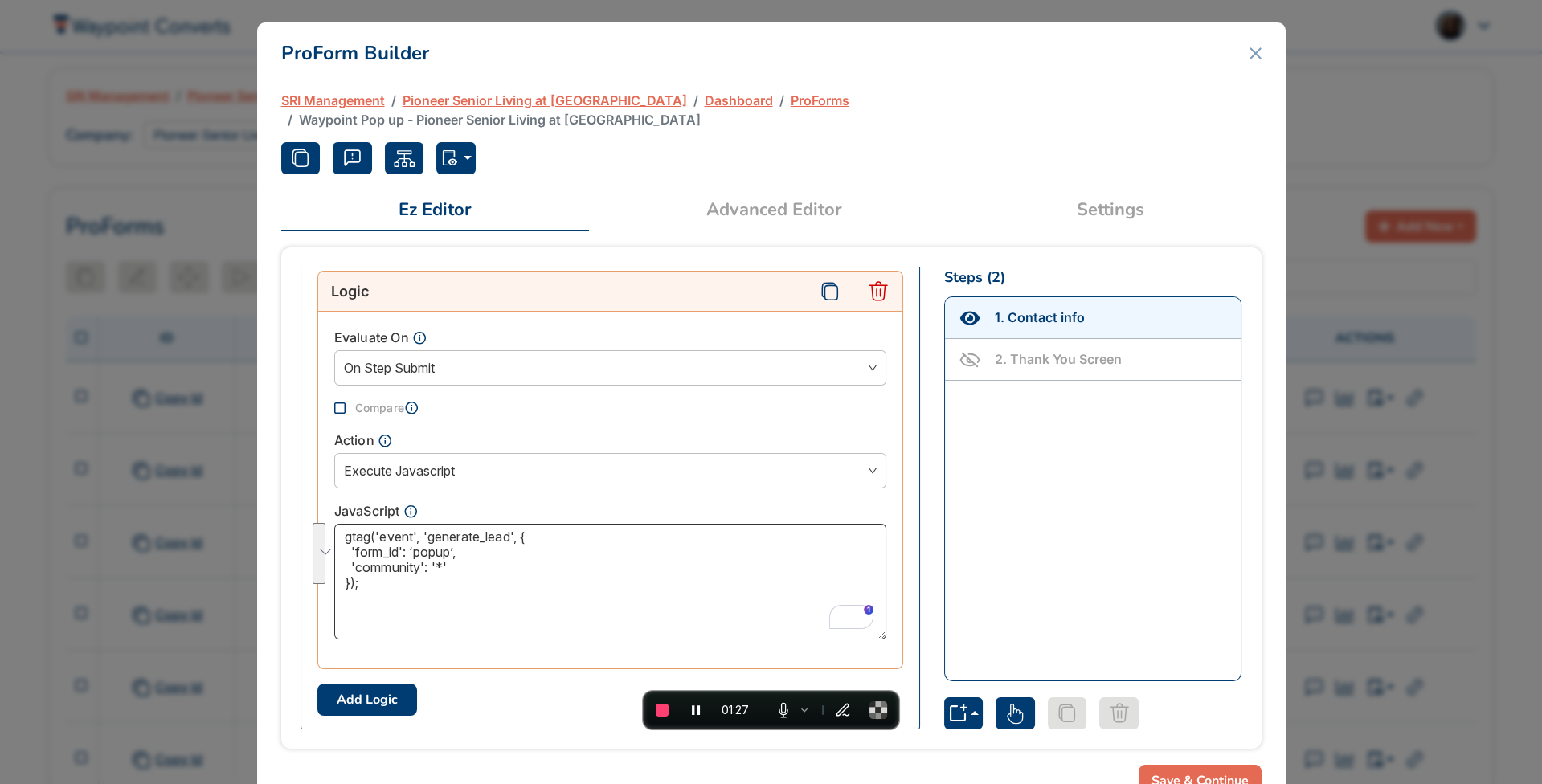 click on "gtag('event', 'generate_lead', {
'form_id': ‘popup’,
'community': '*'
});" at bounding box center (610, 582) 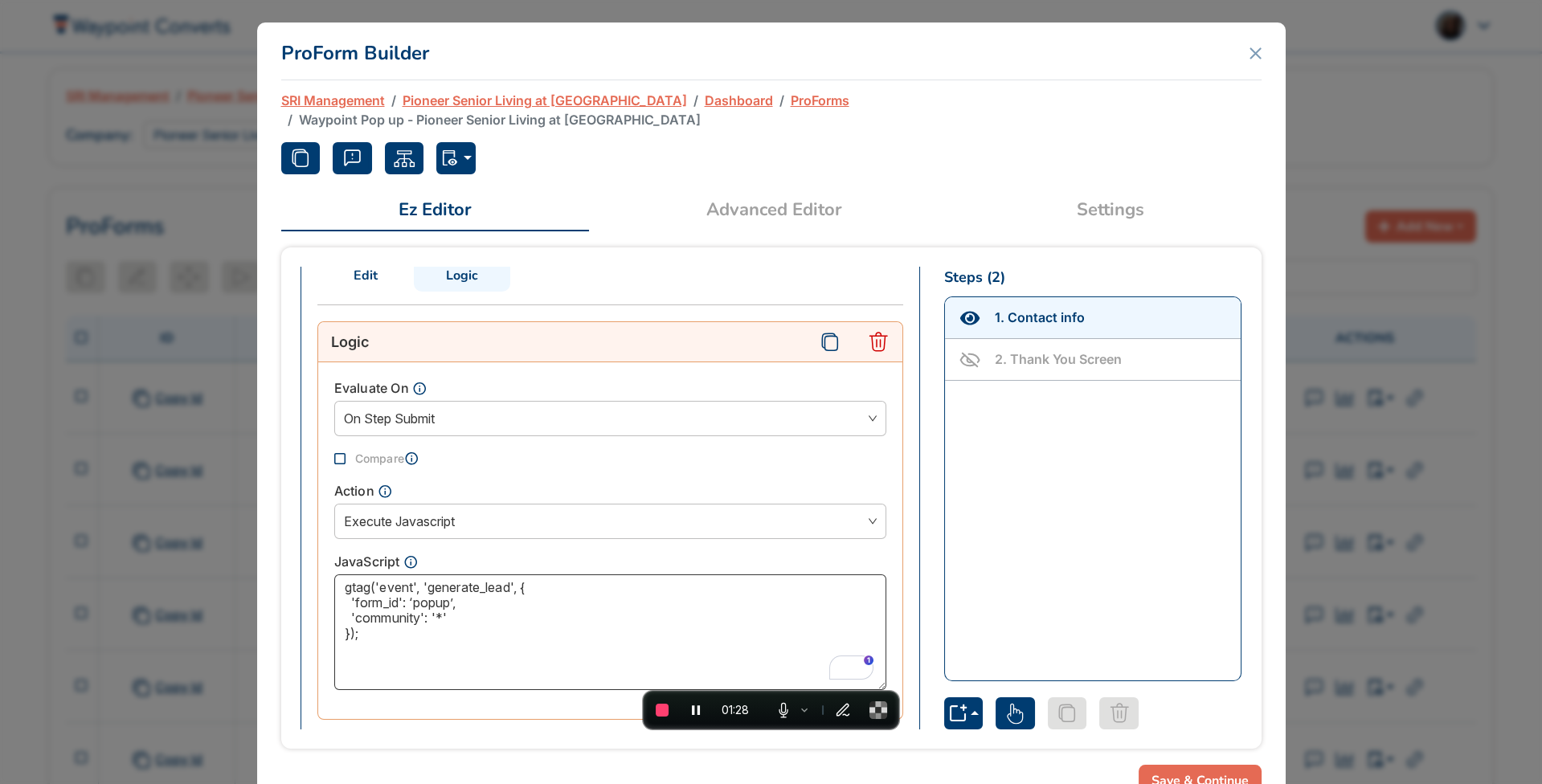 scroll, scrollTop: 64, scrollLeft: 0, axis: vertical 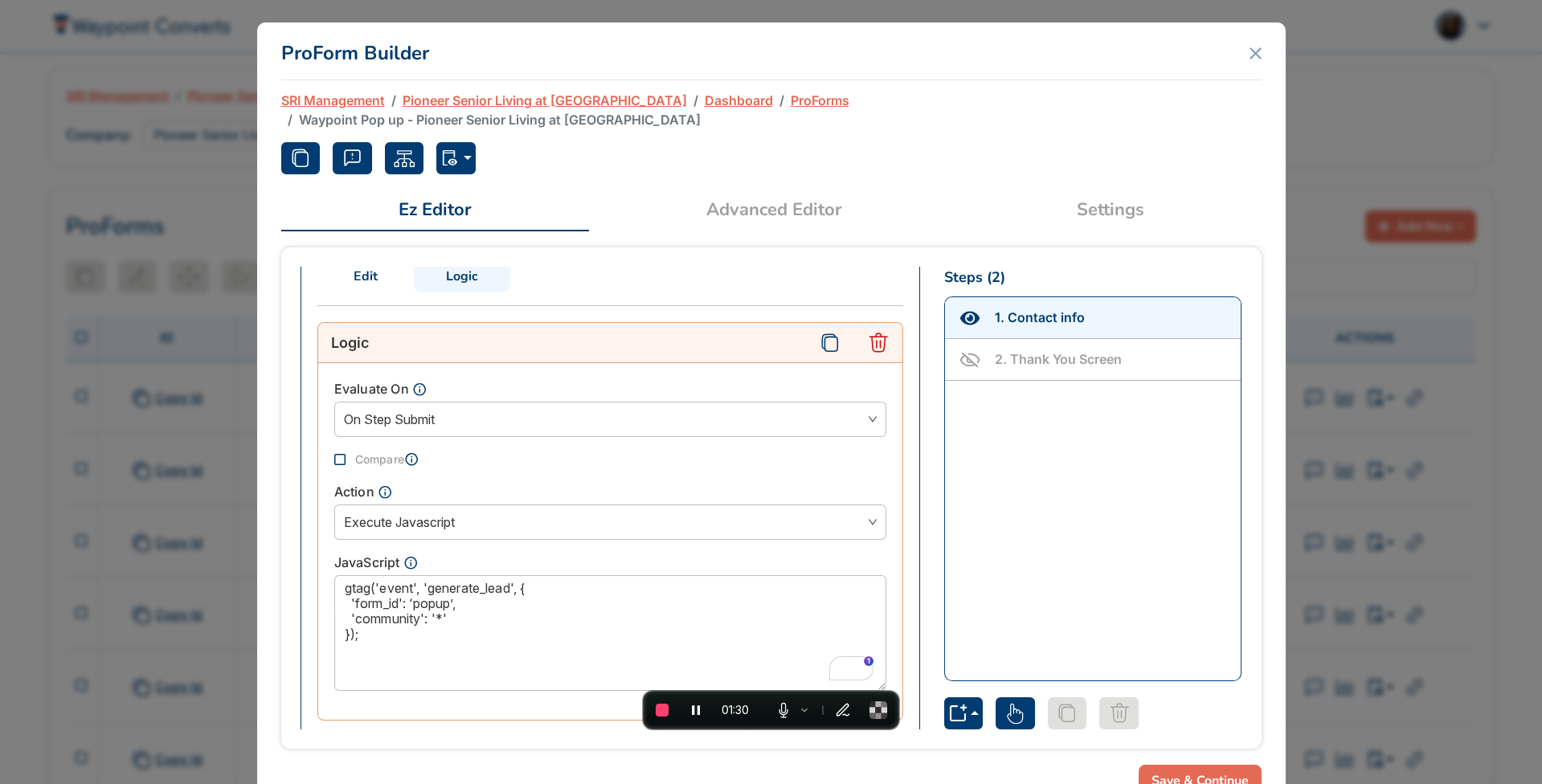 click on "Settings" at bounding box center [1110, 210] 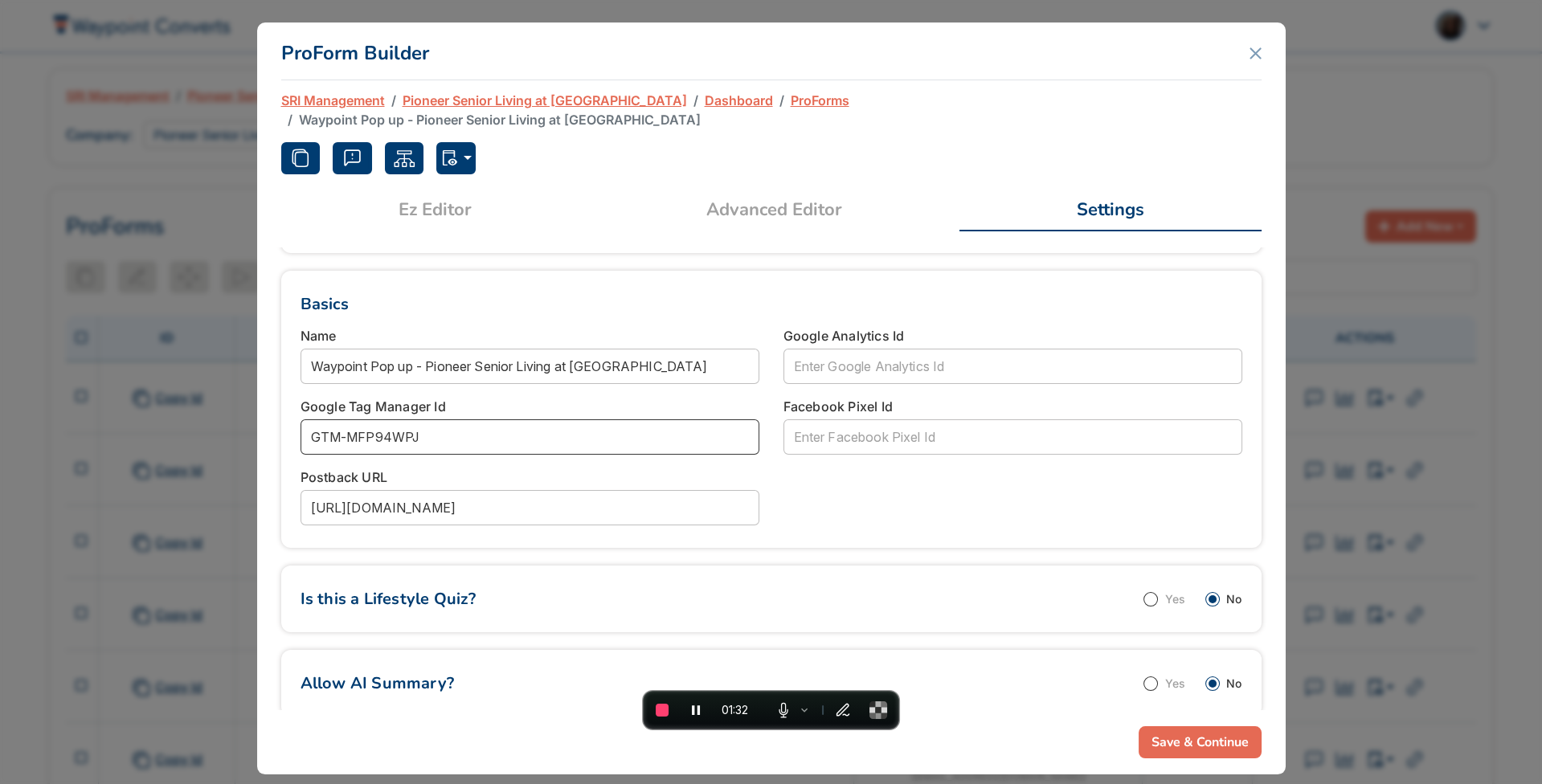 drag, startPoint x: 481, startPoint y: 424, endPoint x: 186, endPoint y: 405, distance: 295.6112 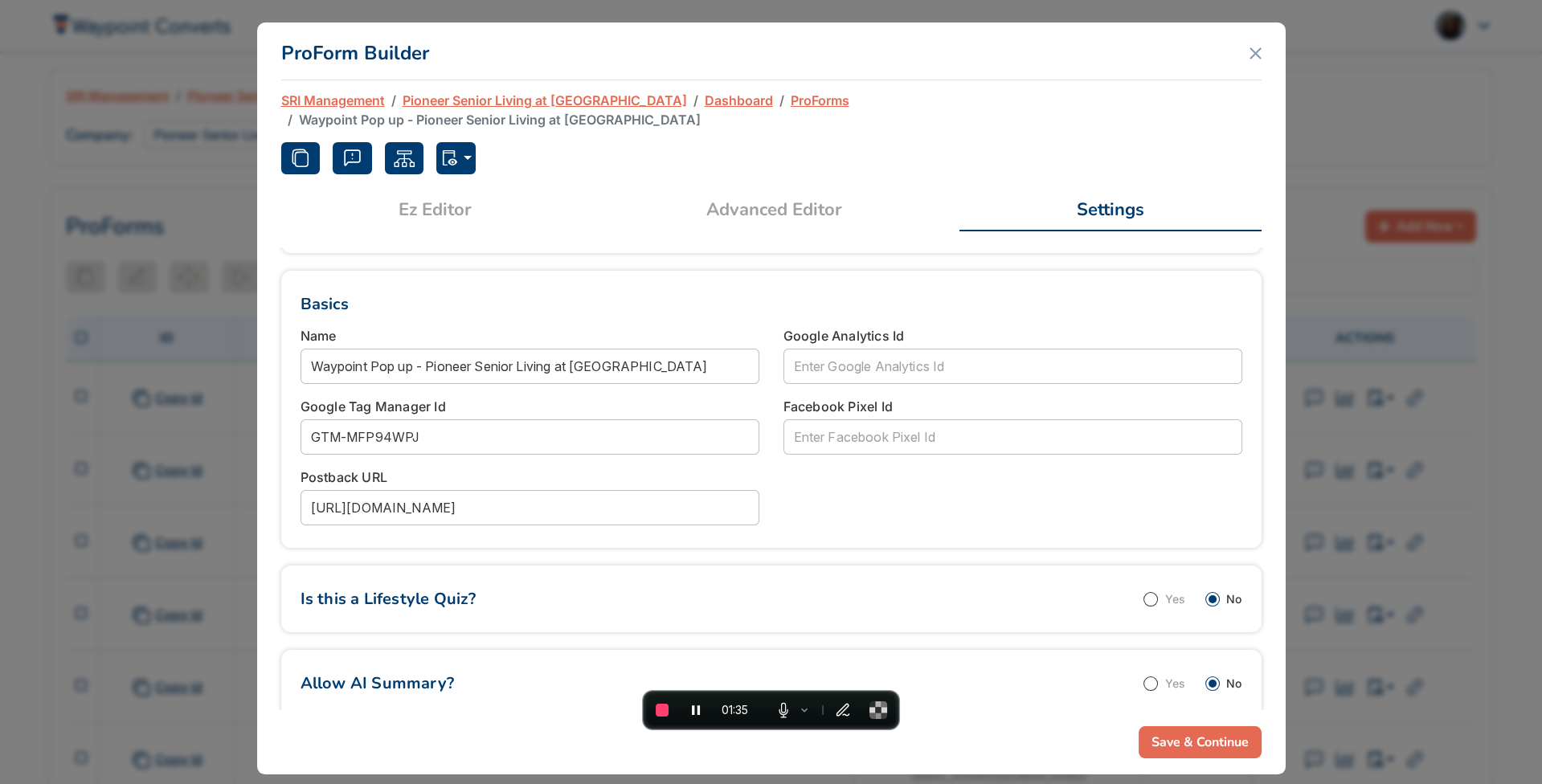 click on "Advanced Editor" at bounding box center (774, 210) 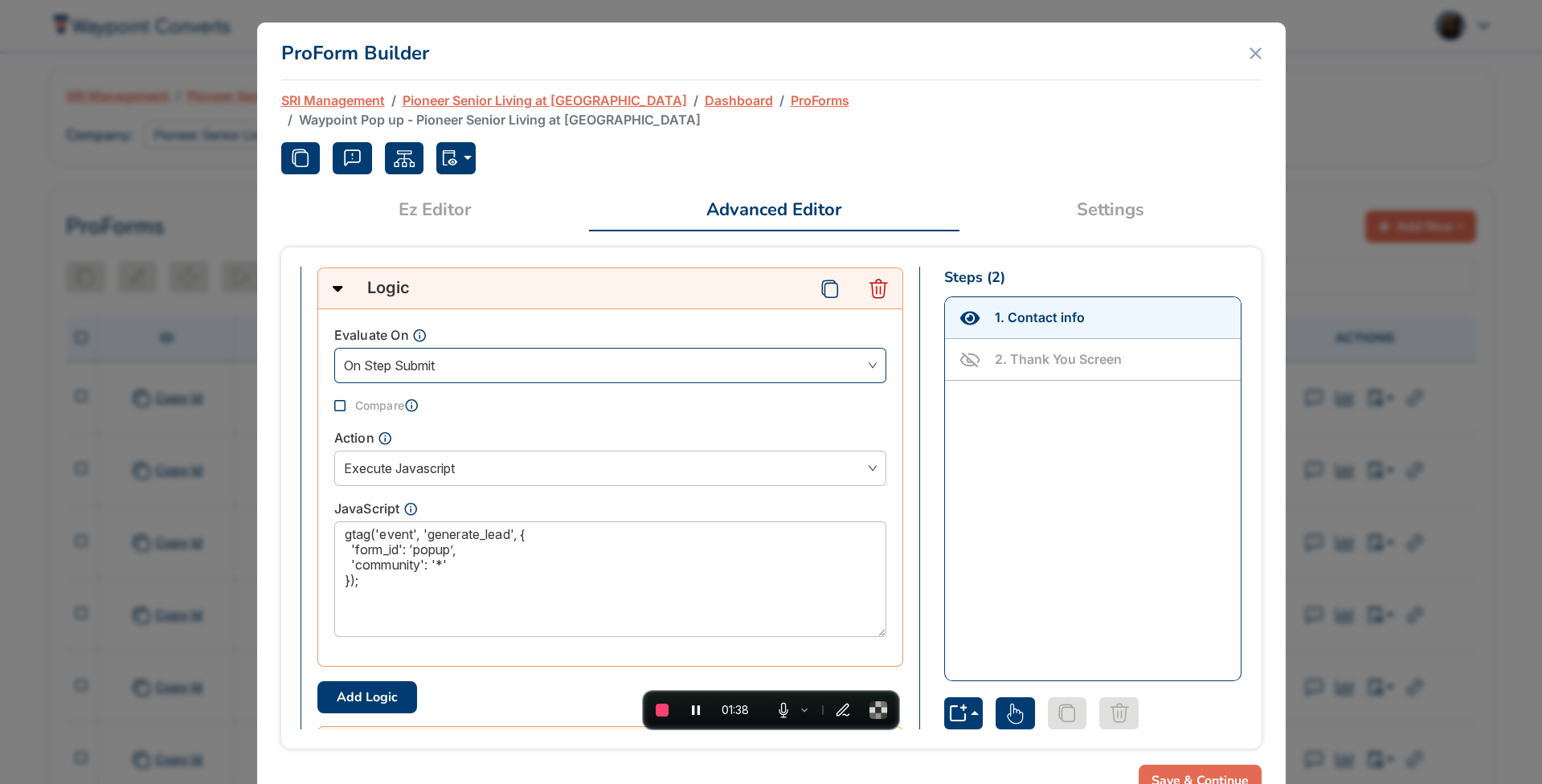 scroll, scrollTop: 169, scrollLeft: 0, axis: vertical 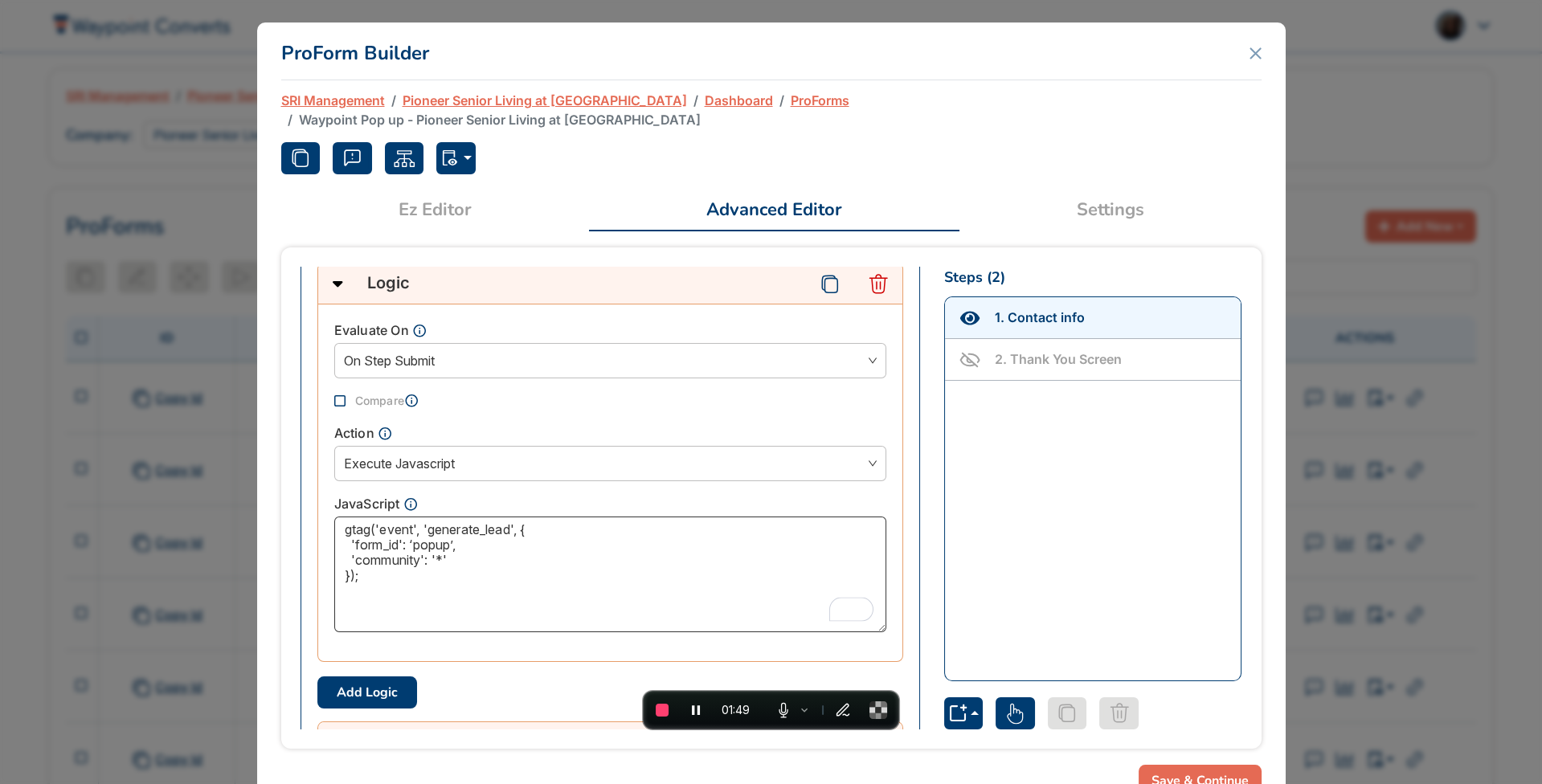 drag, startPoint x: 383, startPoint y: 556, endPoint x: 308, endPoint y: 500, distance: 93.60021 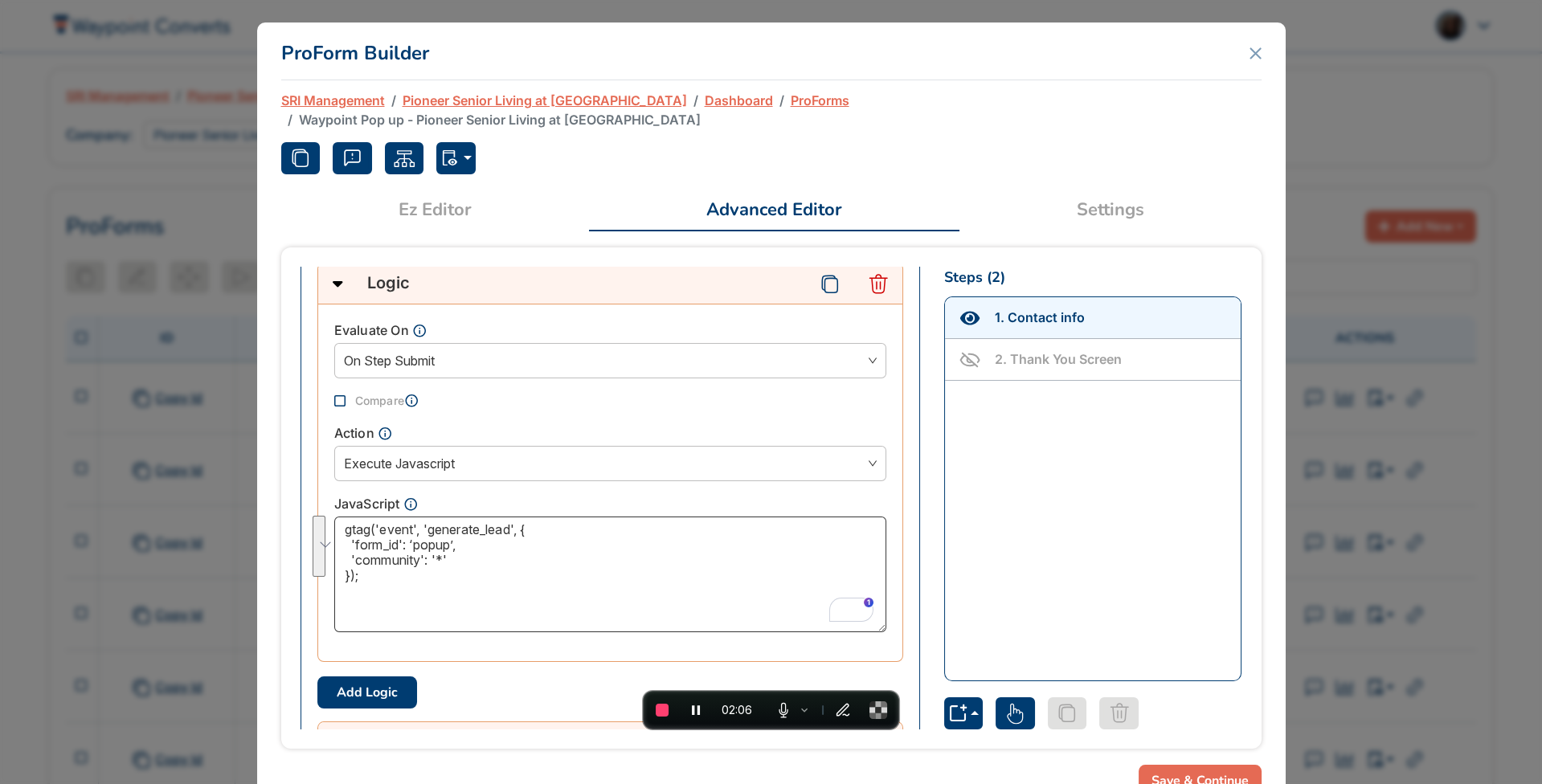 click on "gtag('event', 'generate_lead', {
'form_id': ‘popup’,
'community': '*'
});" at bounding box center [610, 574] 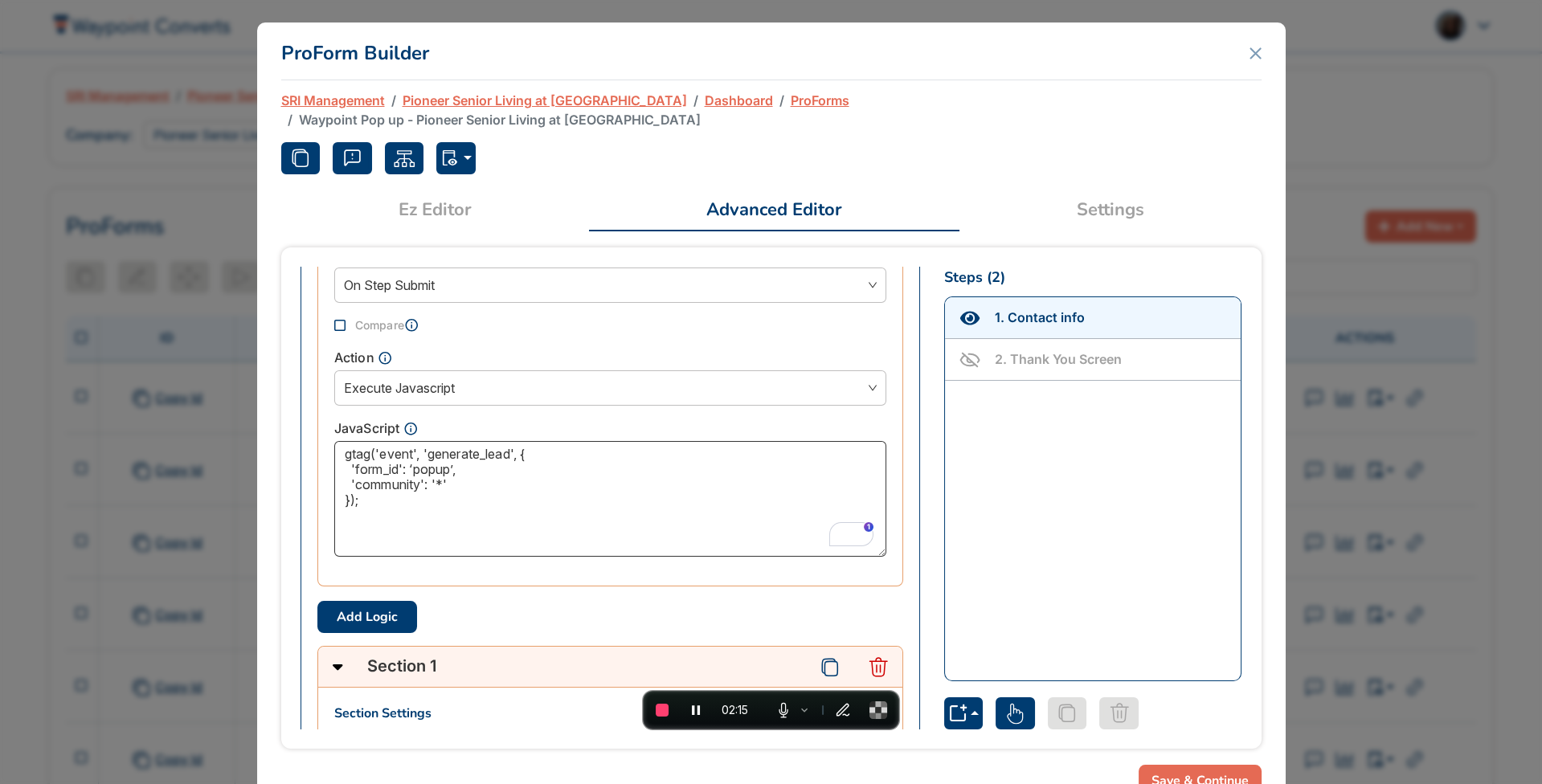 scroll, scrollTop: 0, scrollLeft: 0, axis: both 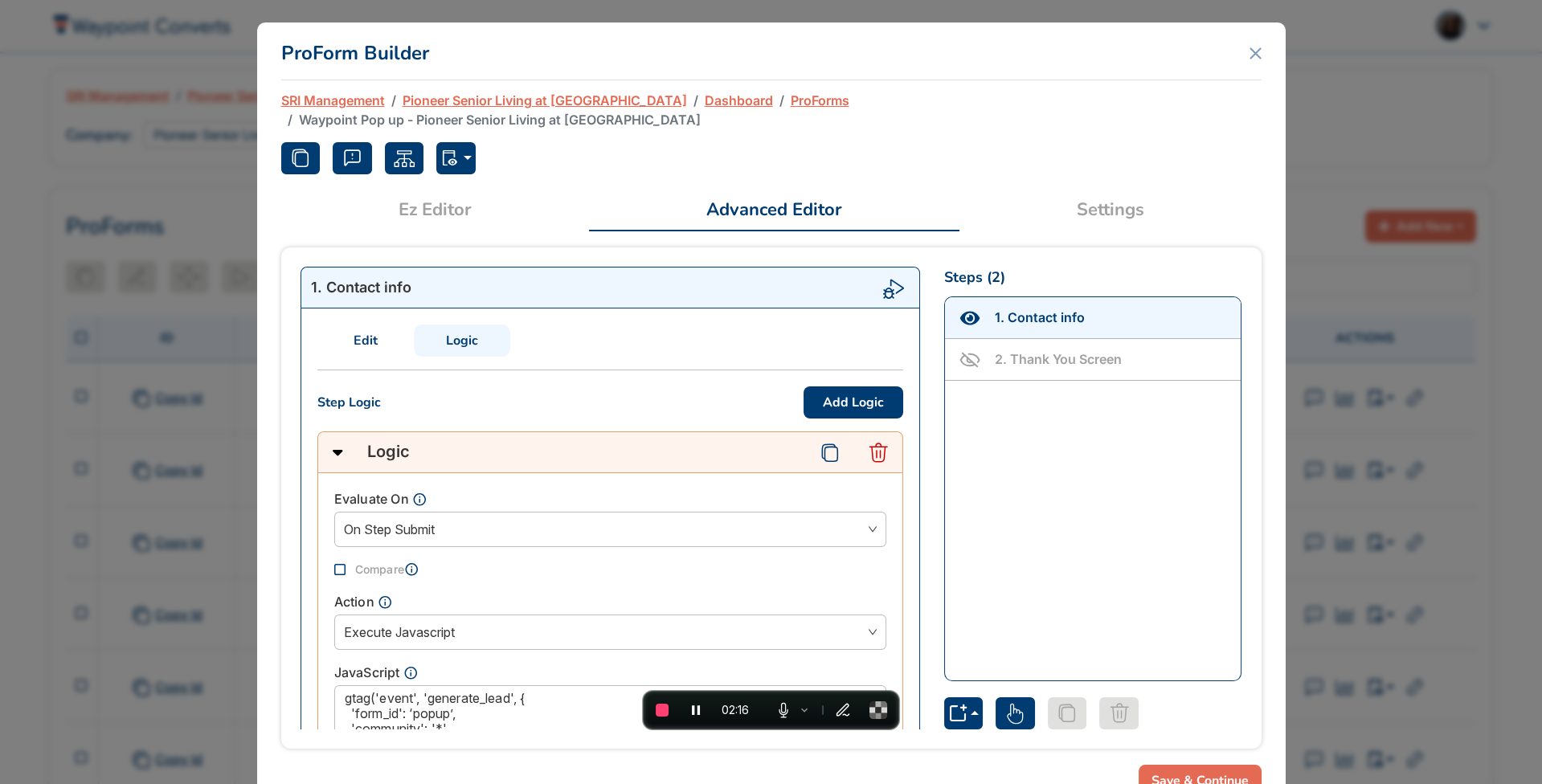 click on "Edit" at bounding box center (366, 341) 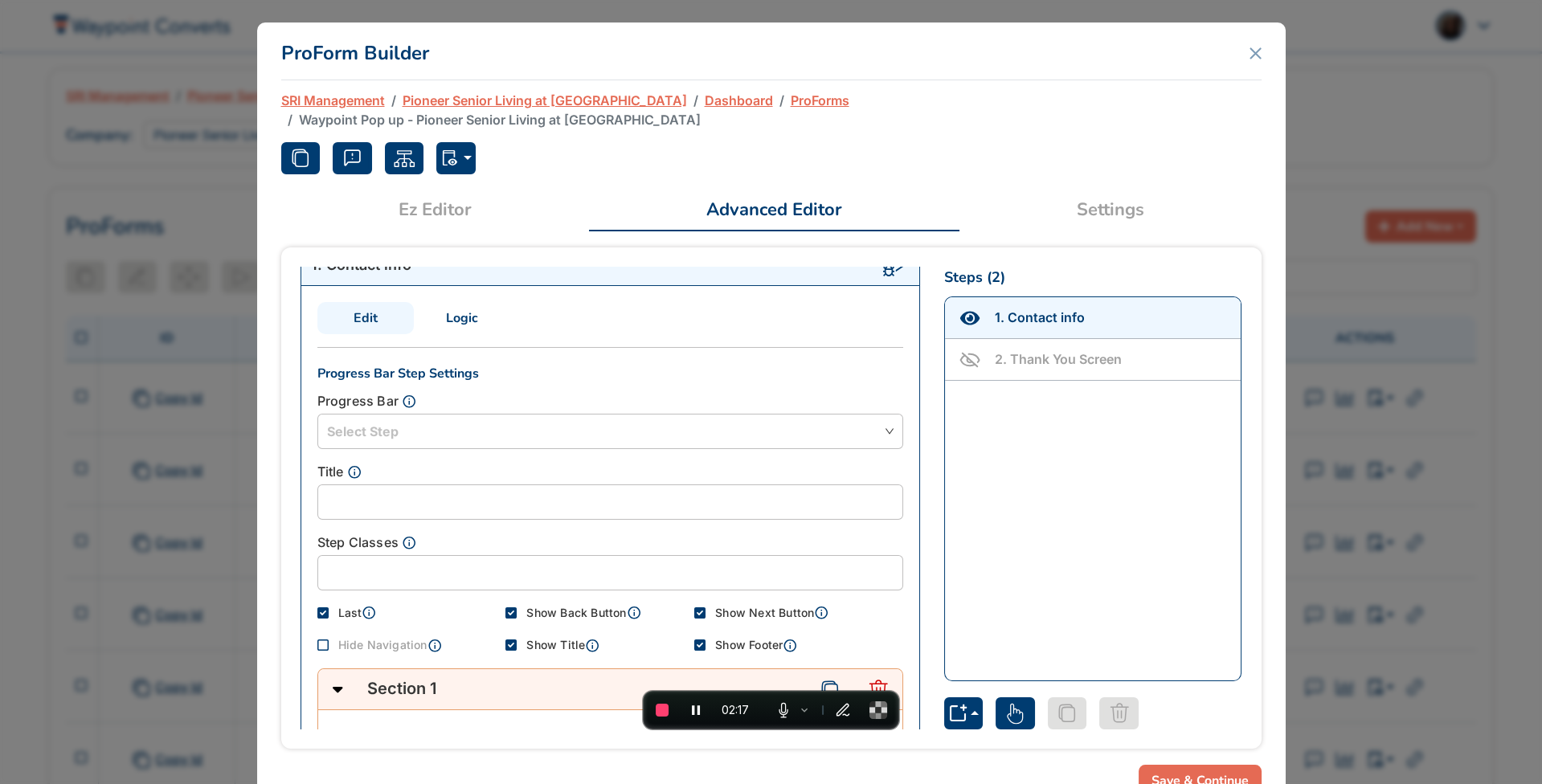 scroll, scrollTop: 27, scrollLeft: 0, axis: vertical 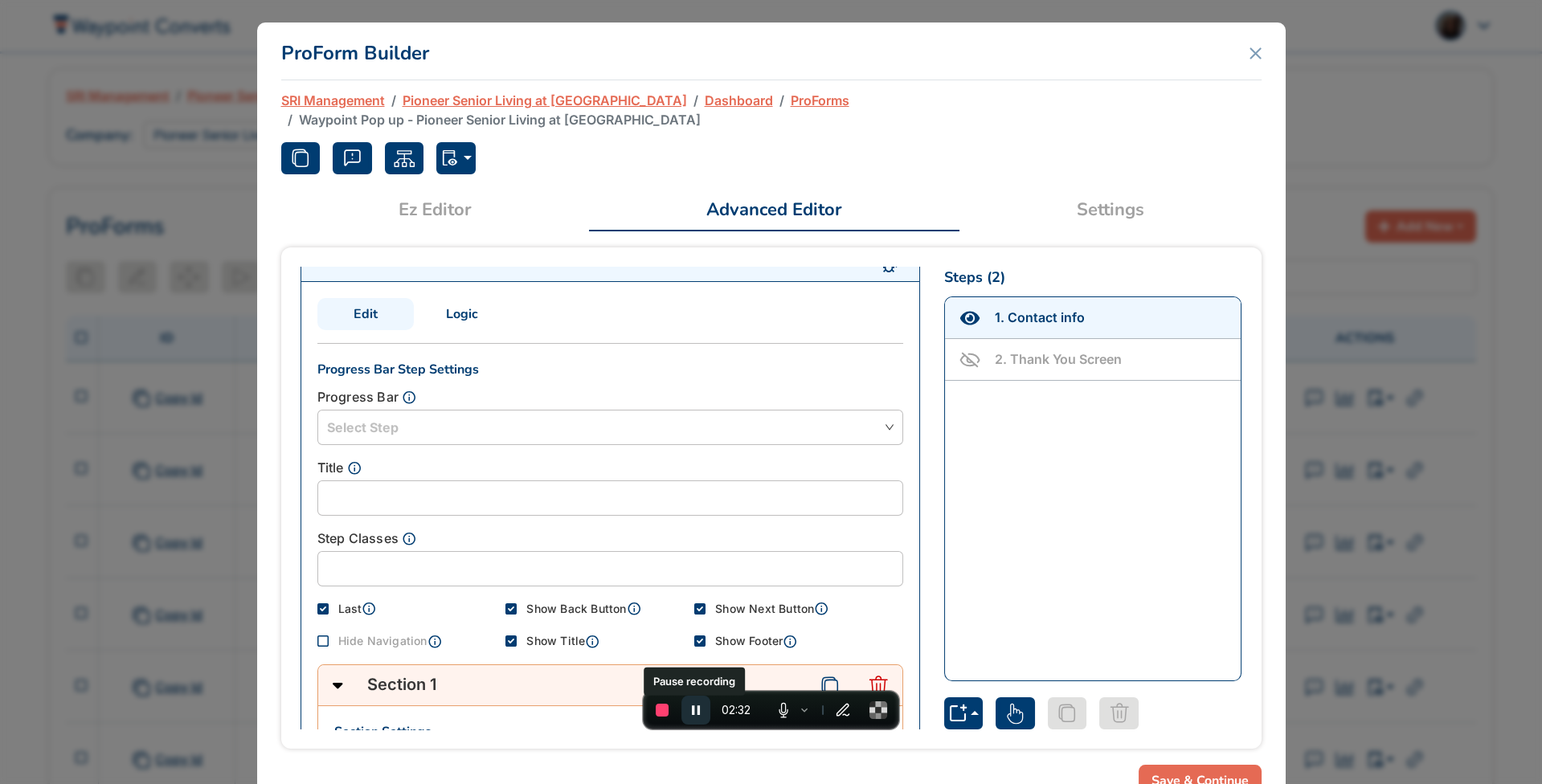 click 